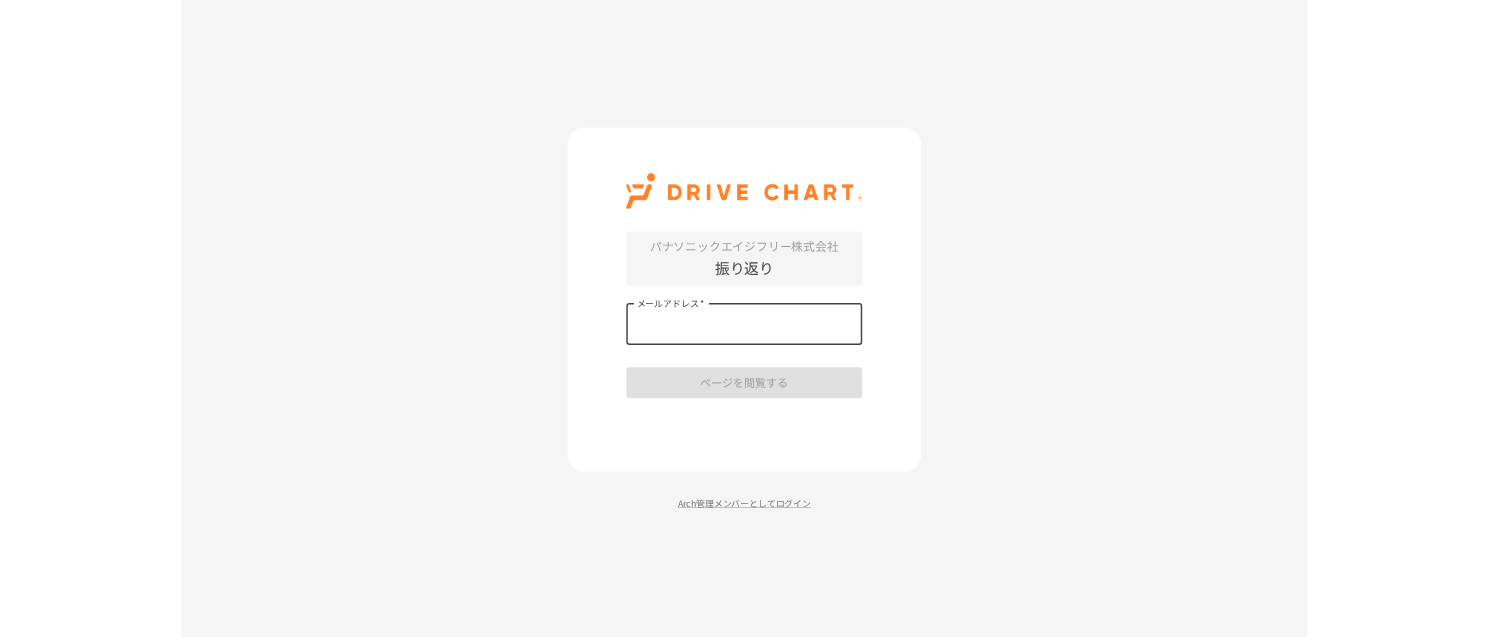 scroll, scrollTop: 0, scrollLeft: 0, axis: both 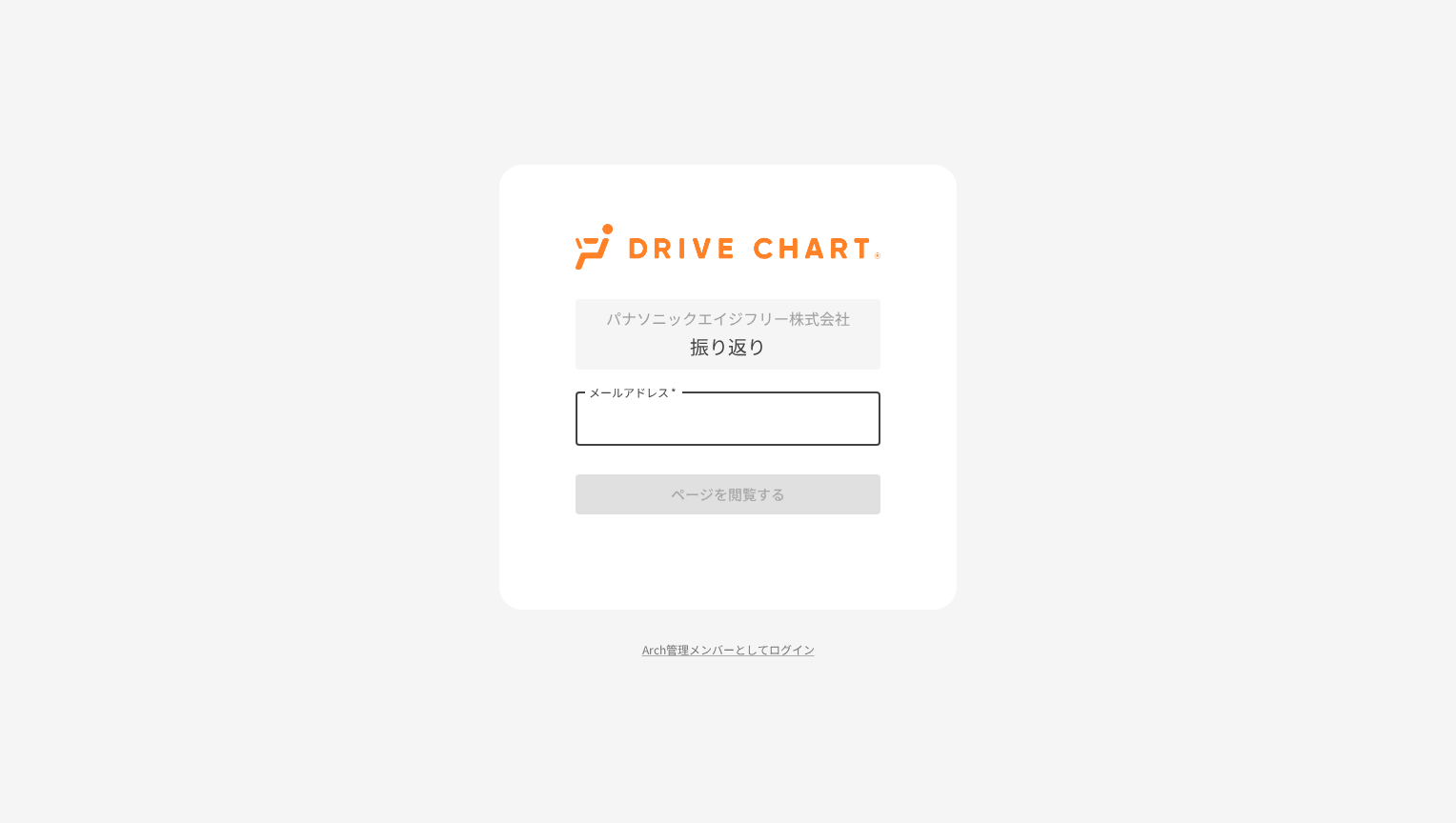 type on "**********" 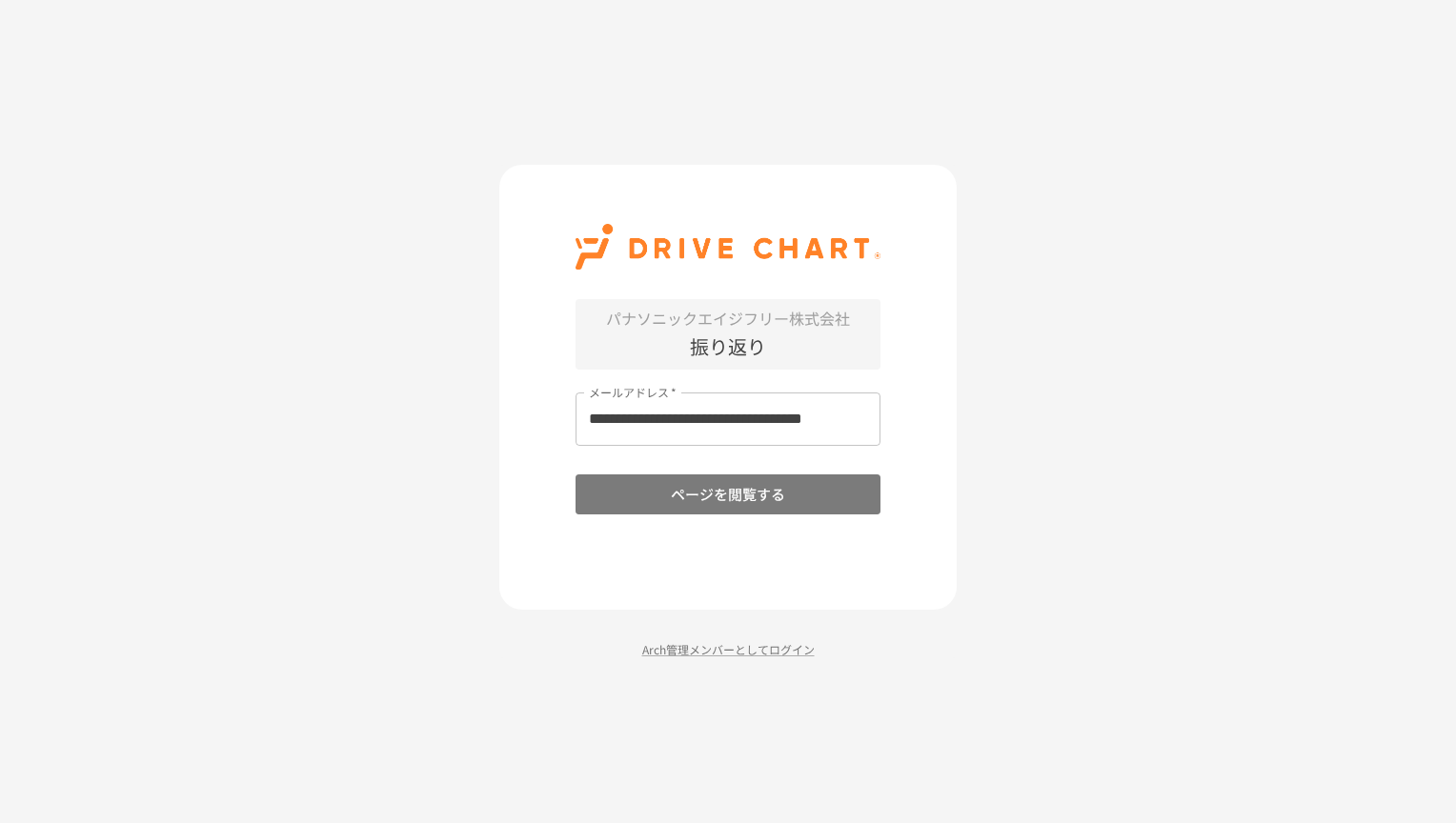 click on "ページを閲覧する" at bounding box center [728, 494] 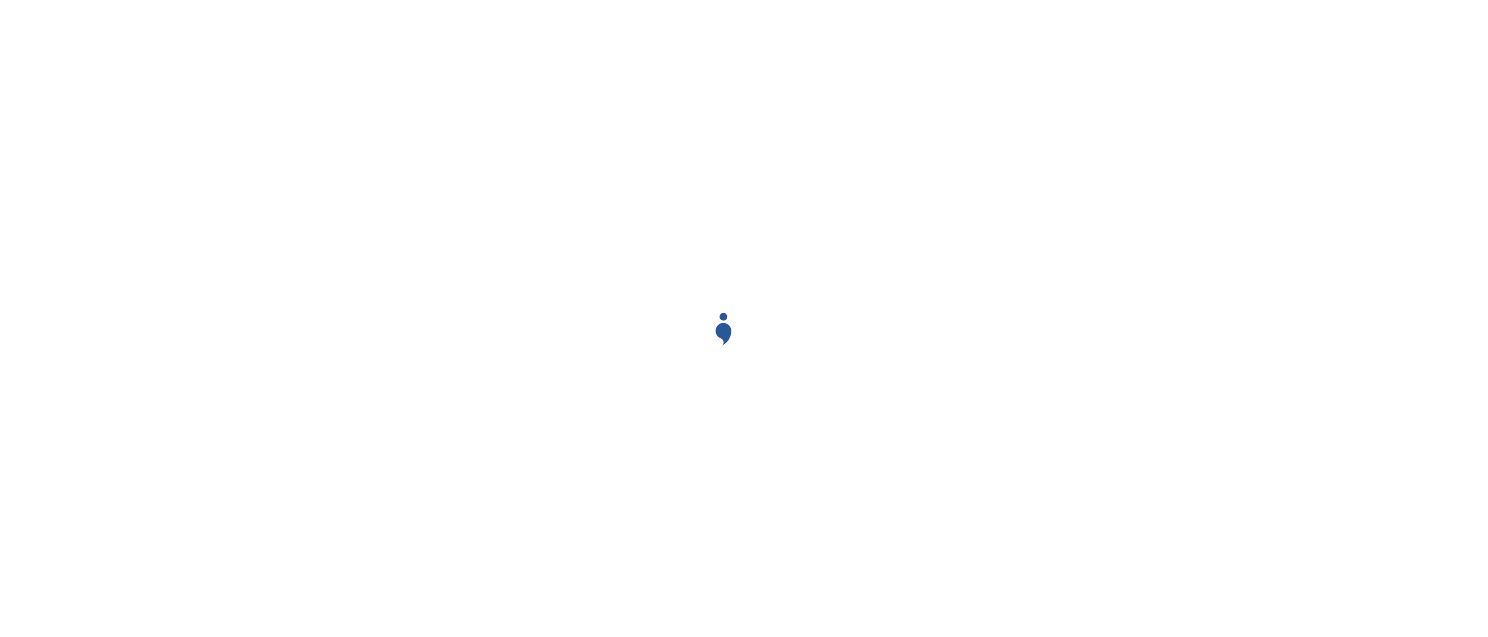 scroll, scrollTop: 0, scrollLeft: 0, axis: both 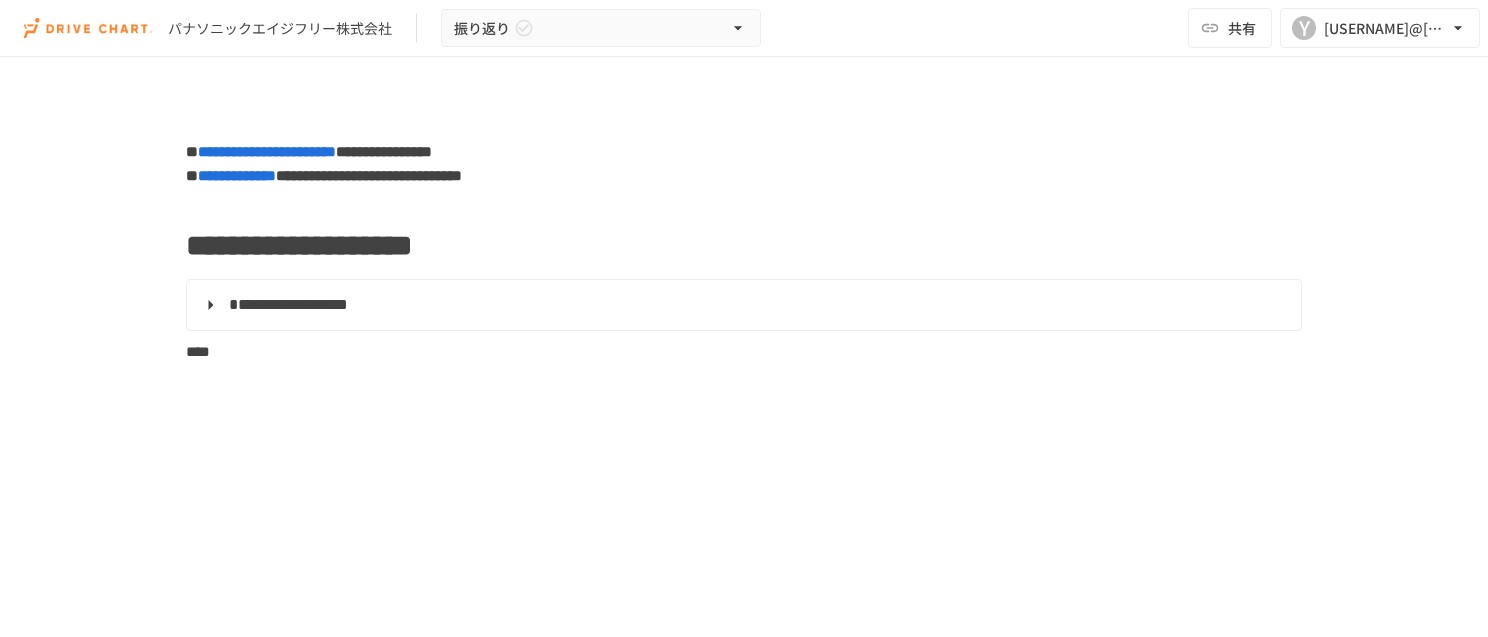 click on "**********" at bounding box center [288, 304] 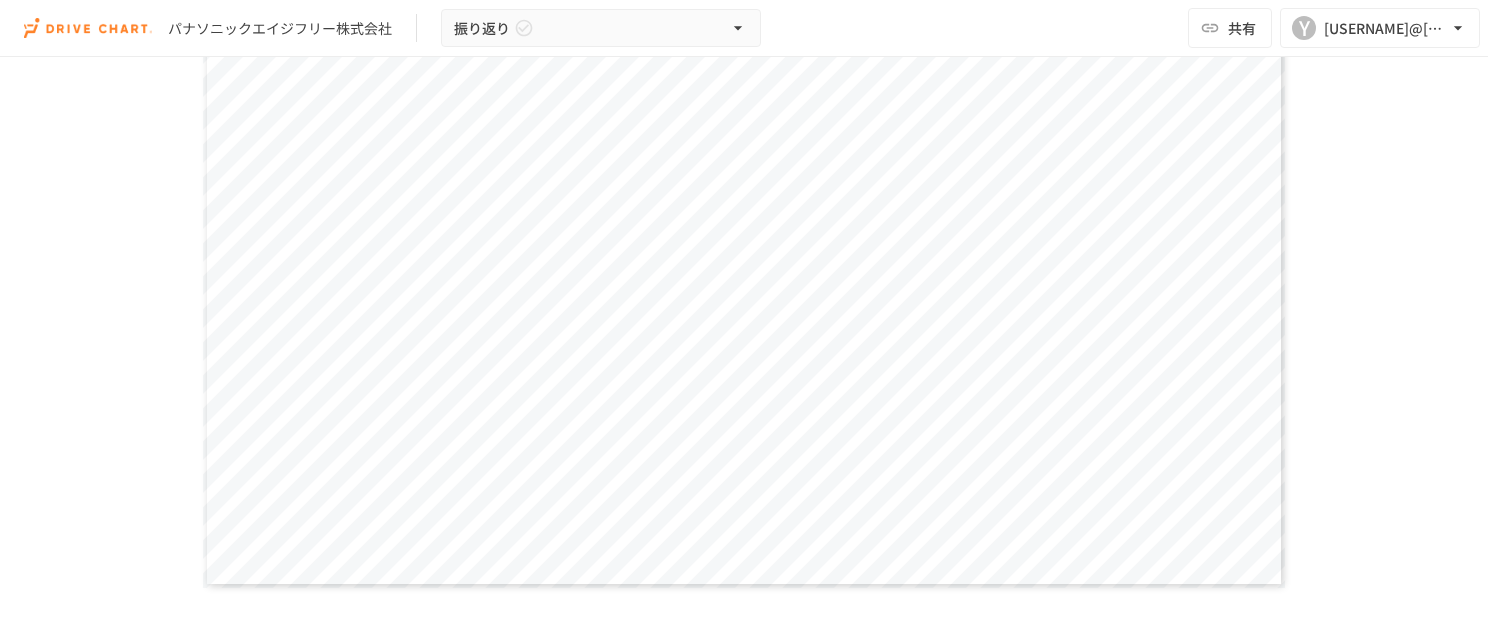 scroll, scrollTop: 1220, scrollLeft: 0, axis: vertical 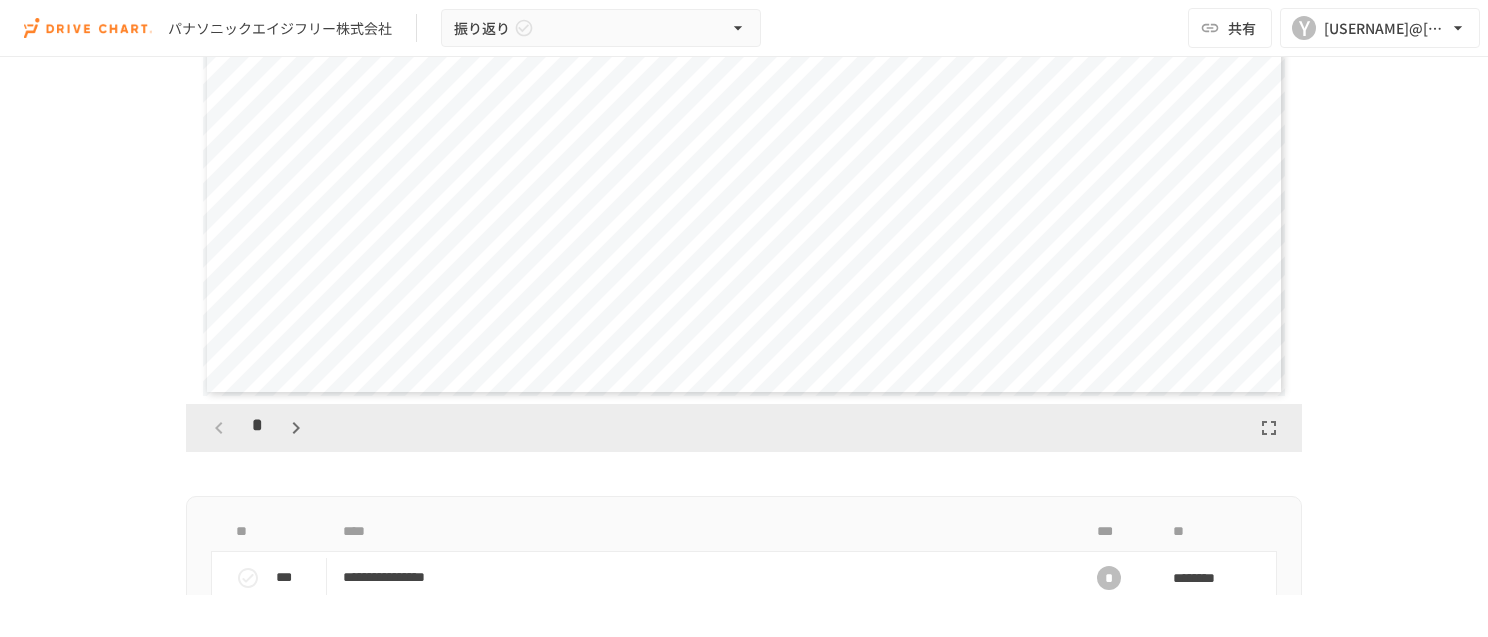 click on "[ADDRESS]" at bounding box center [744, 91] 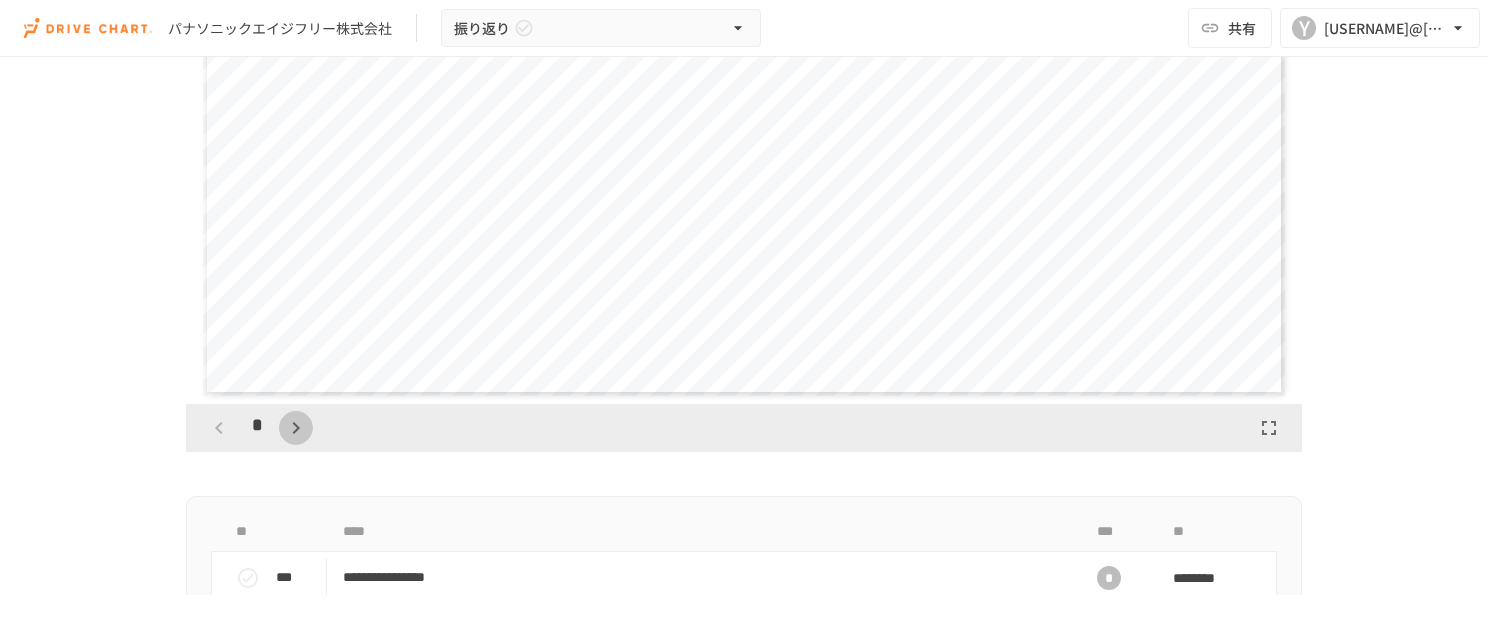 click 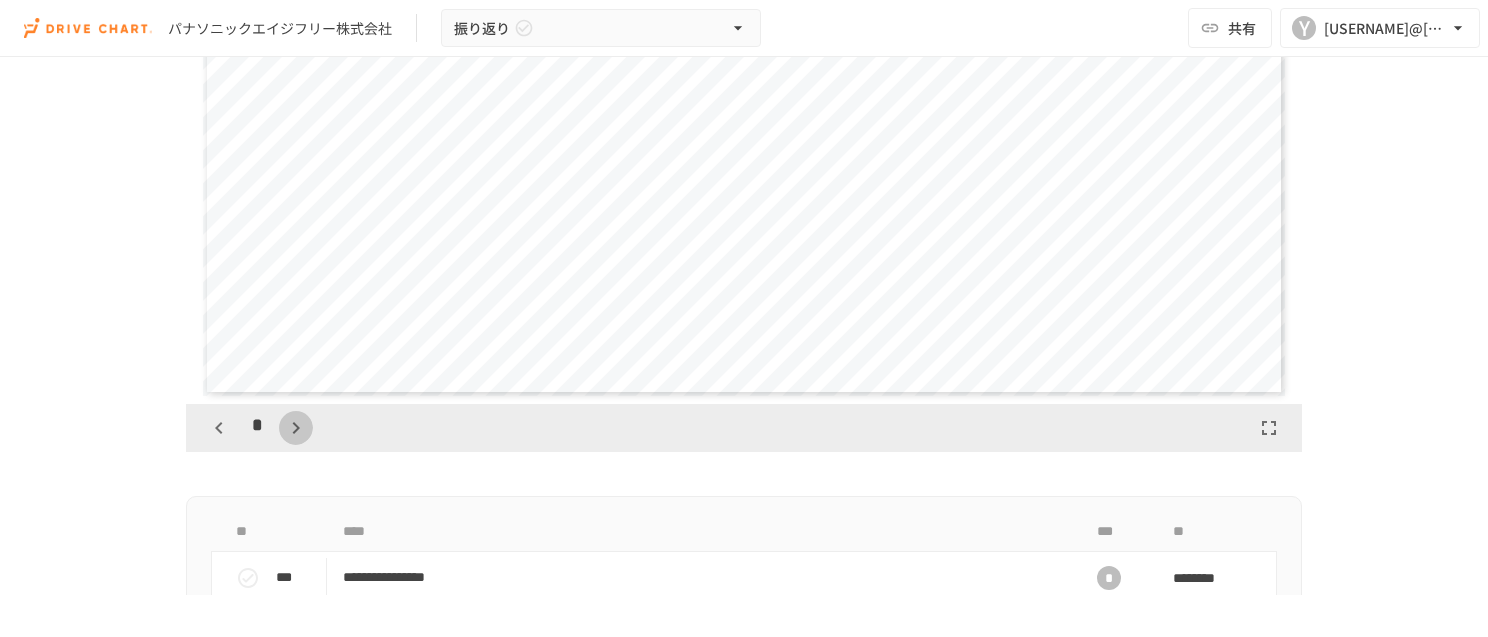 click 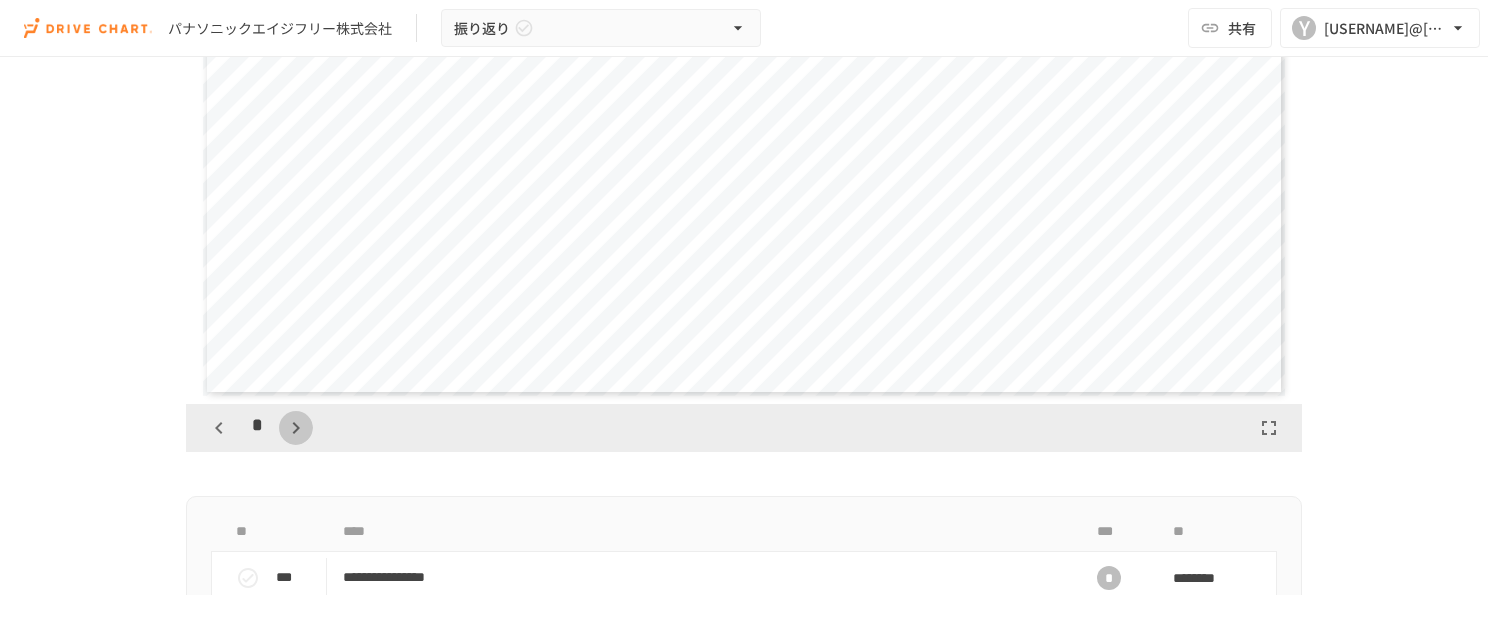 click 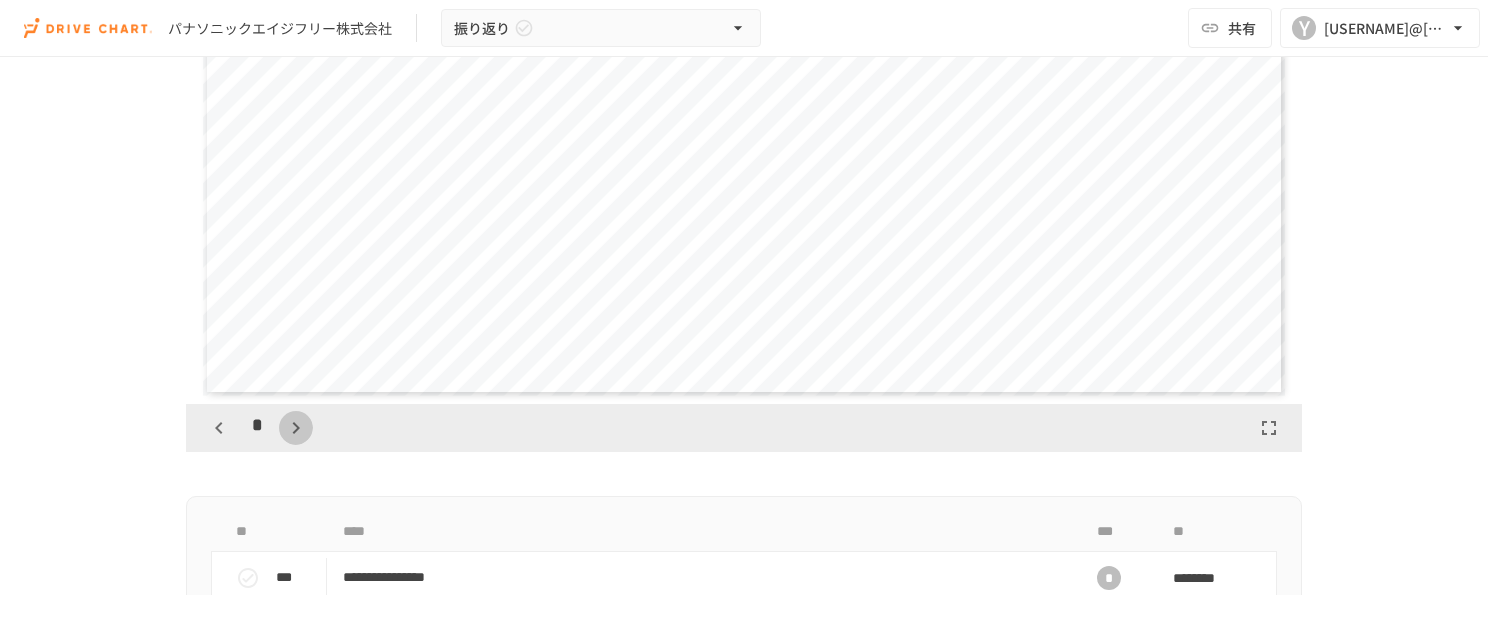 click 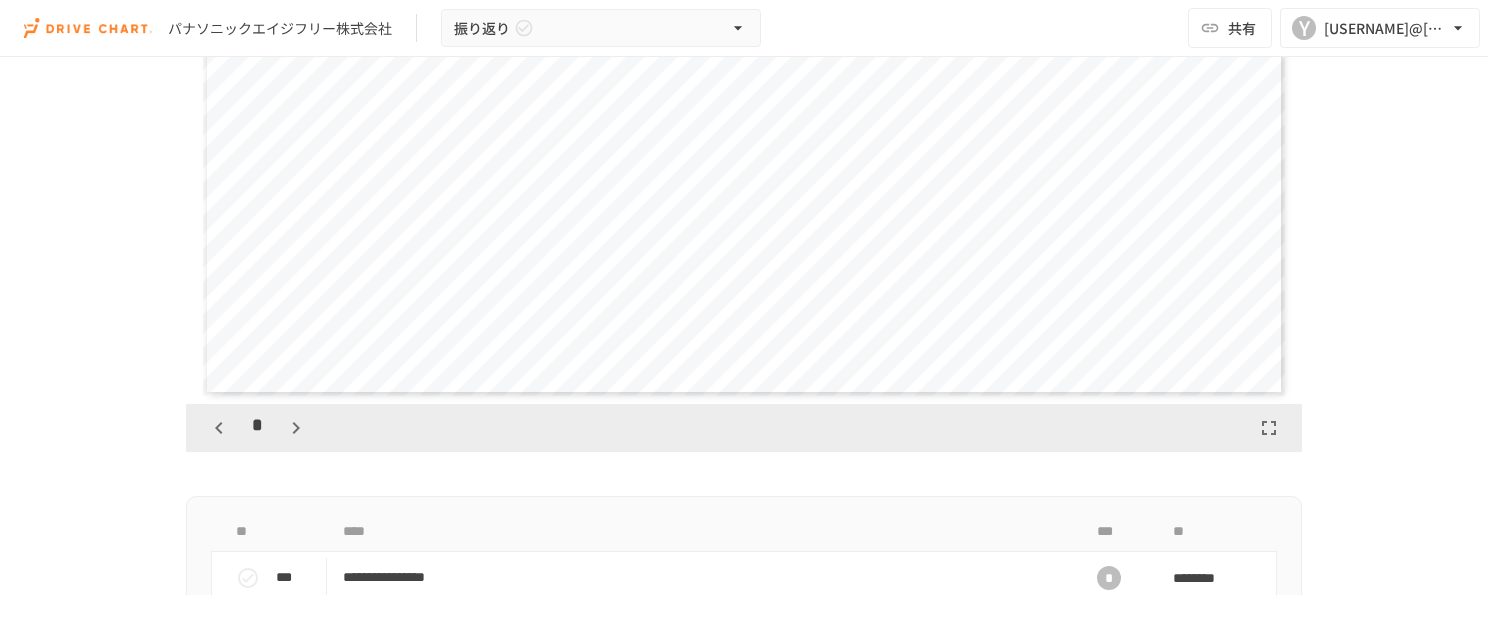 click 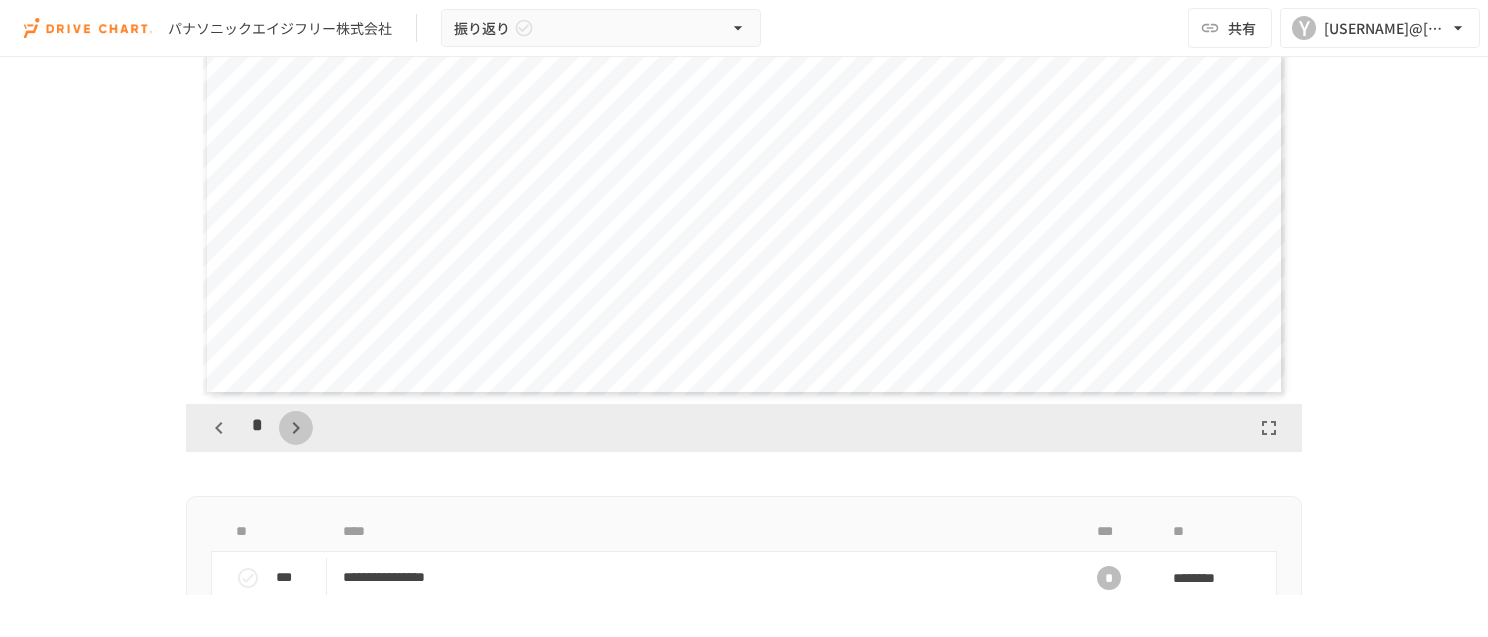 click 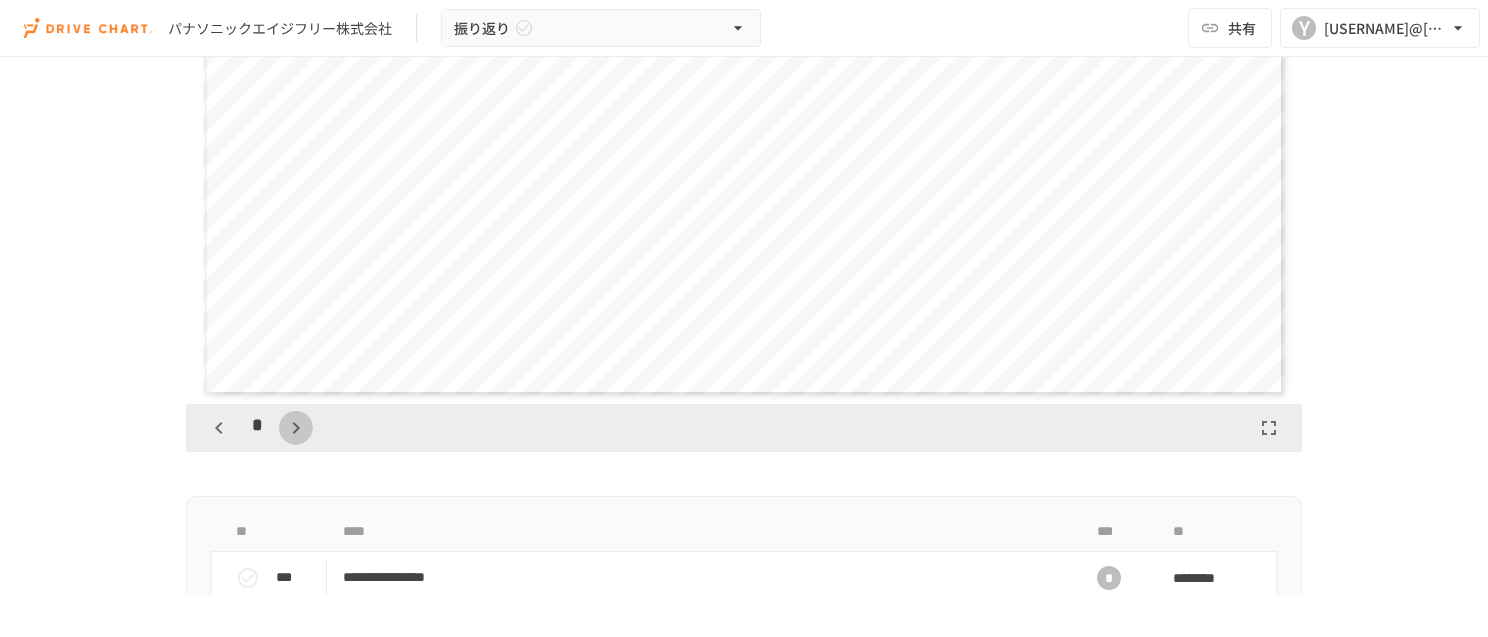 click 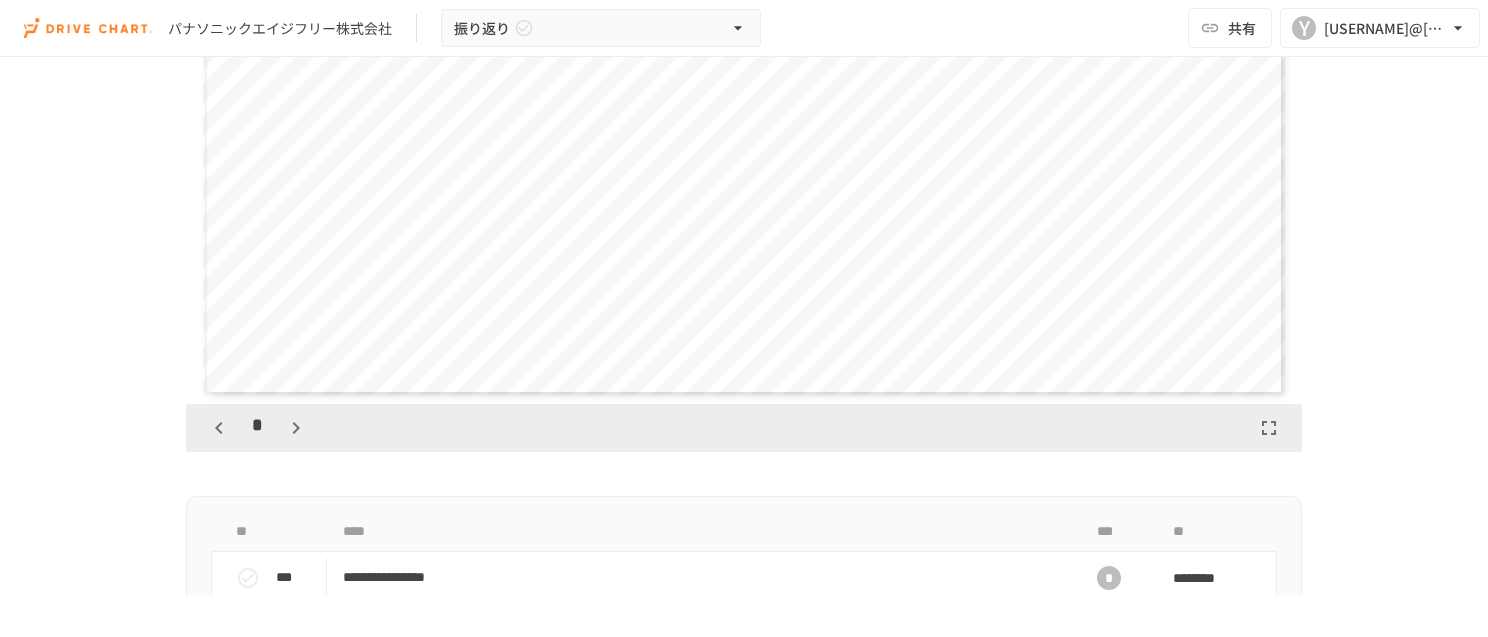 click 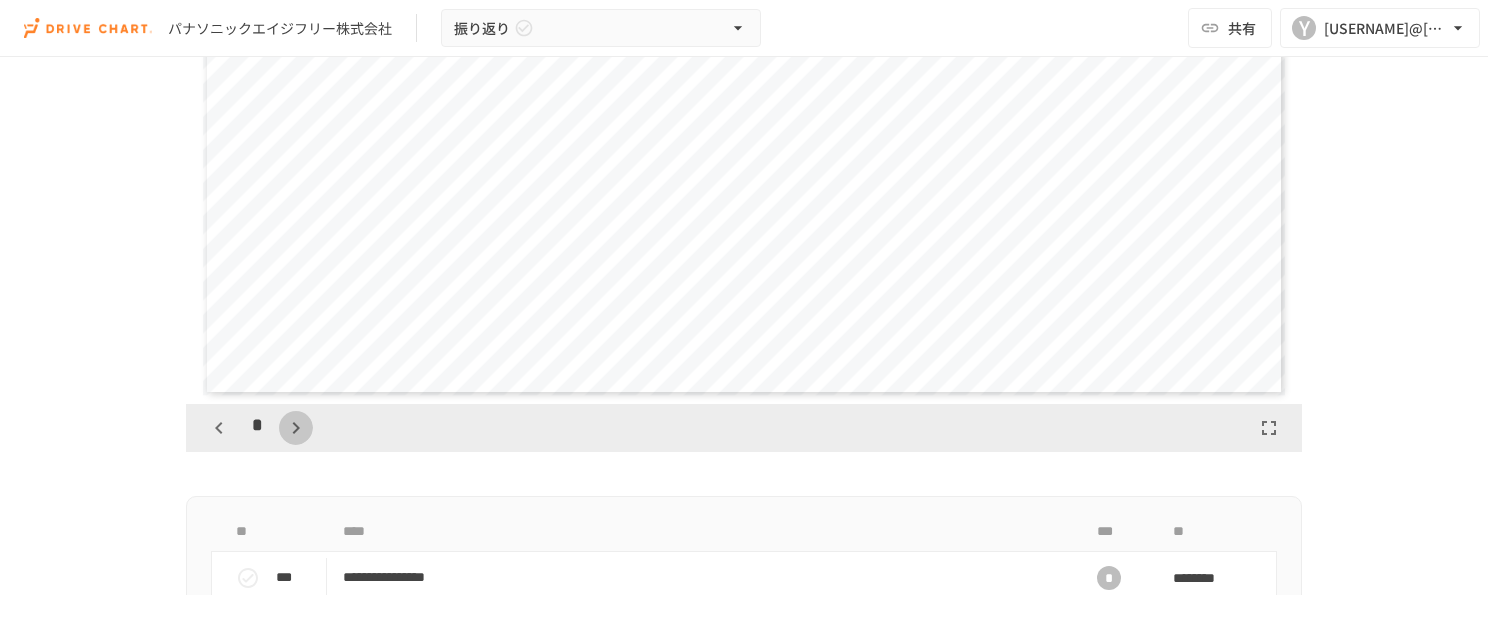click 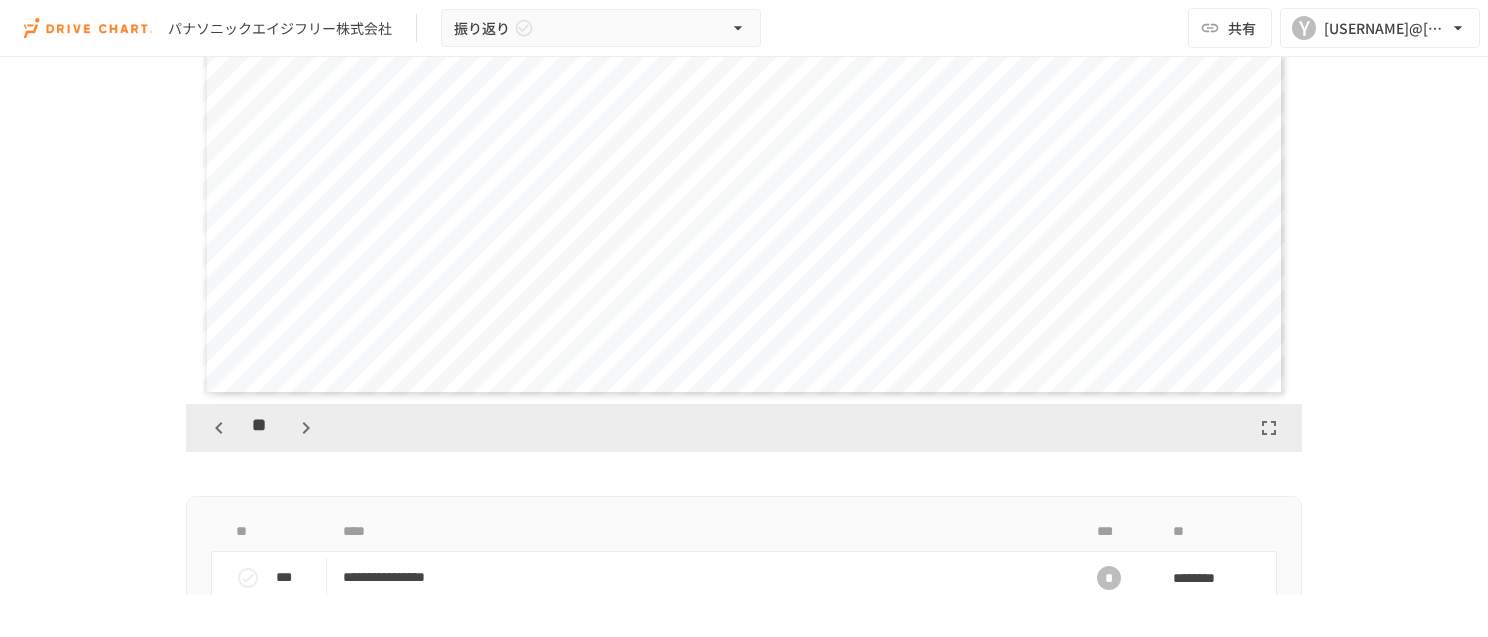 click on "[ADDRESS]" at bounding box center (744, 90) 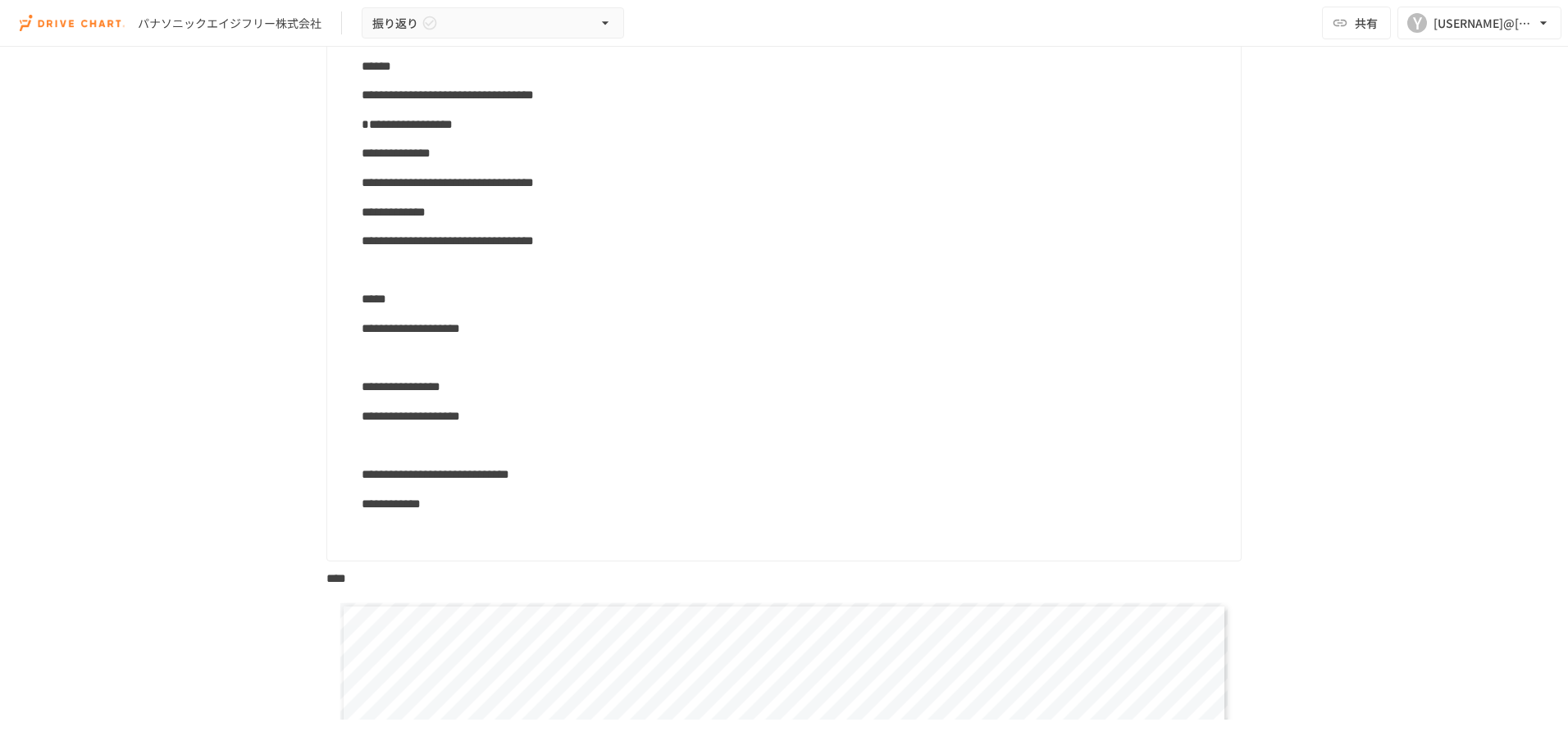scroll, scrollTop: 0, scrollLeft: 0, axis: both 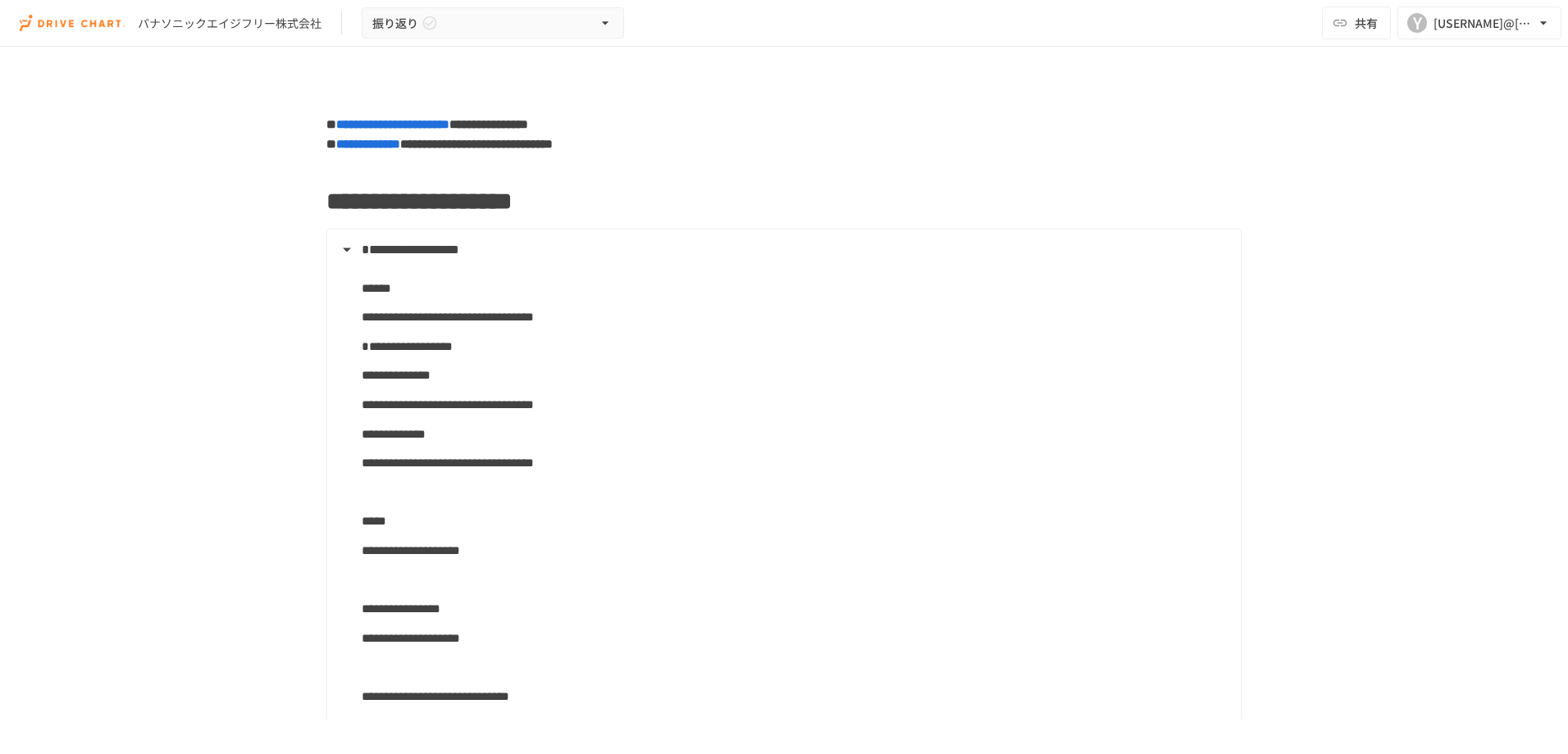 click on "**********" at bounding box center (393, 124) 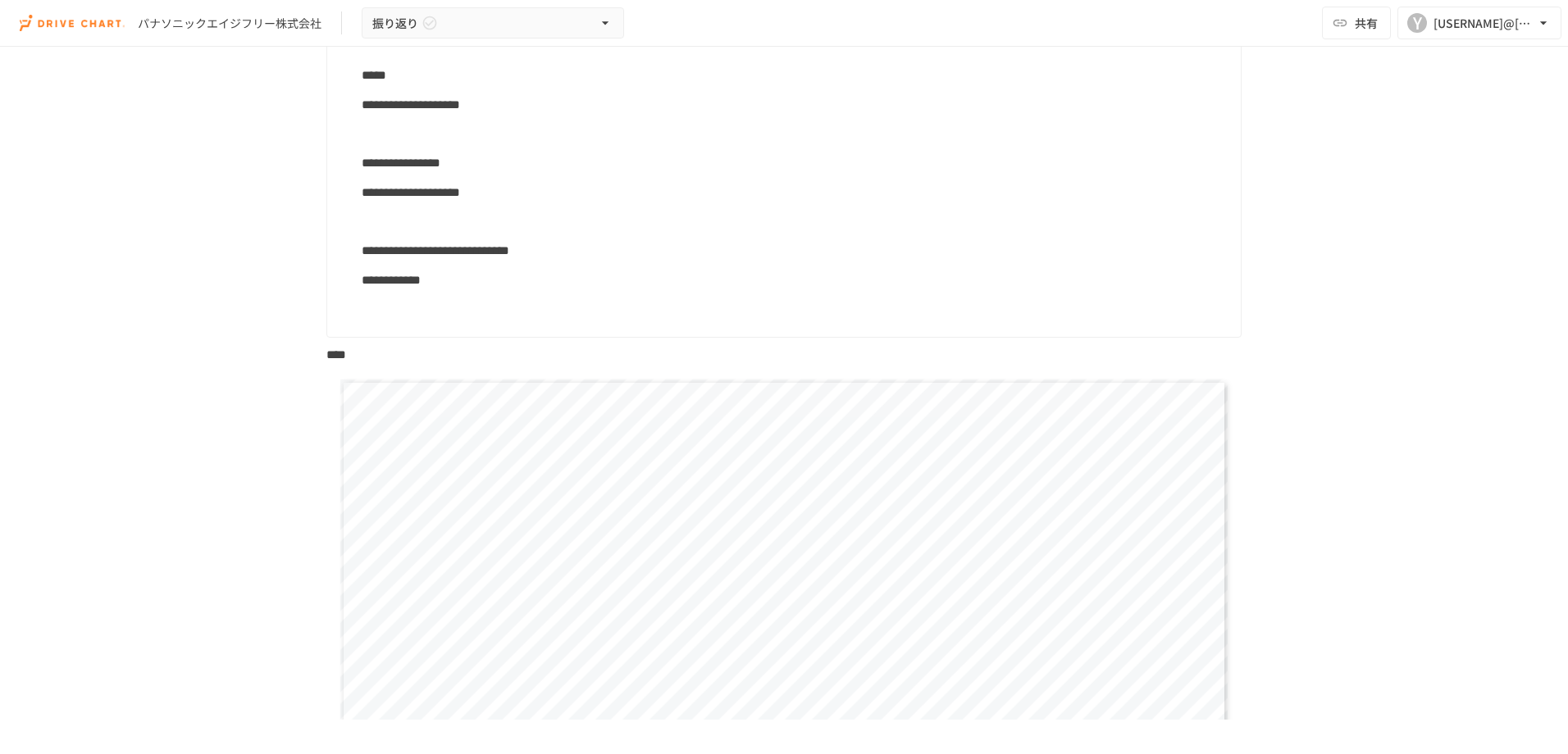 scroll, scrollTop: 447, scrollLeft: 0, axis: vertical 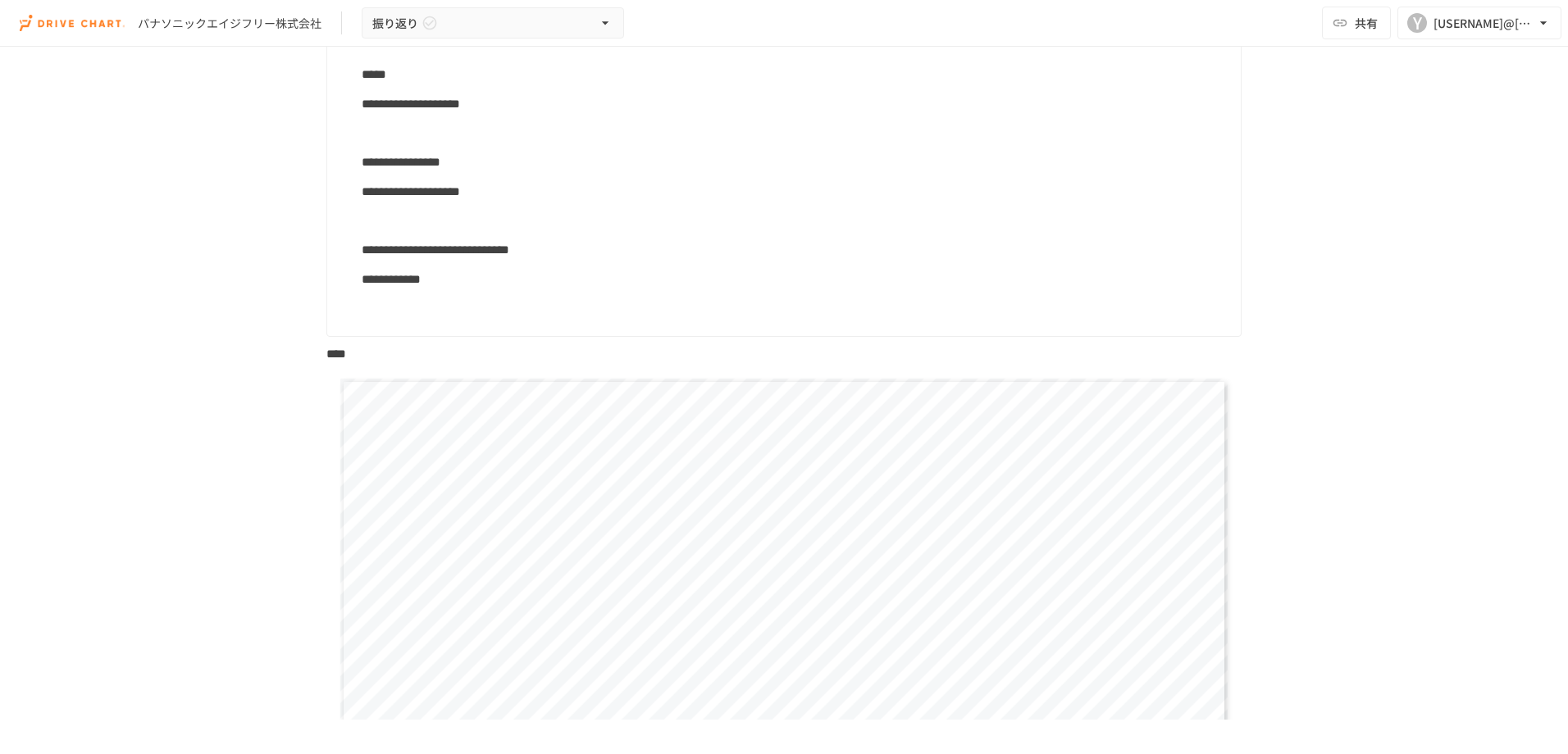 click on "[ADDRESS]" at bounding box center [784, 534] 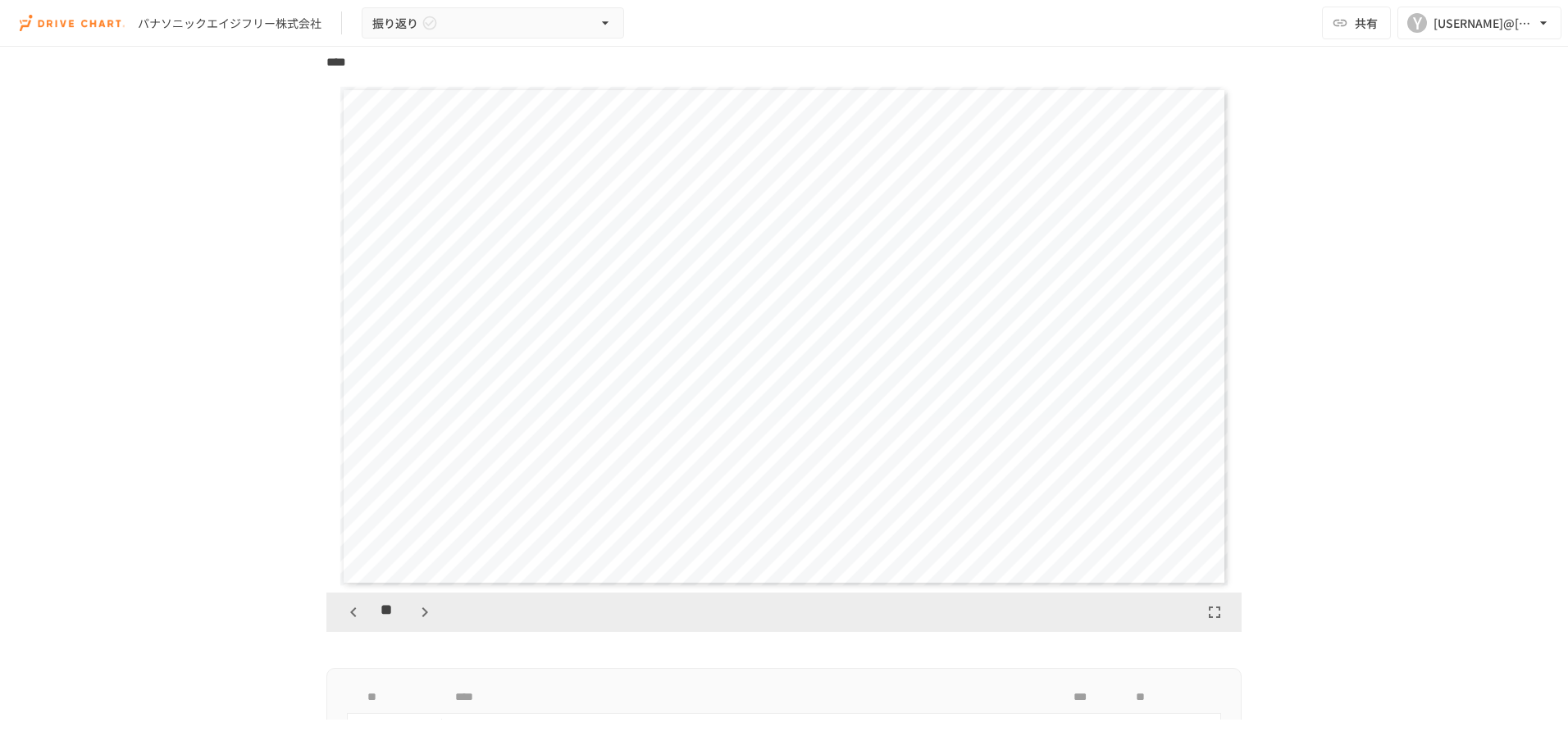 scroll, scrollTop: 737, scrollLeft: 0, axis: vertical 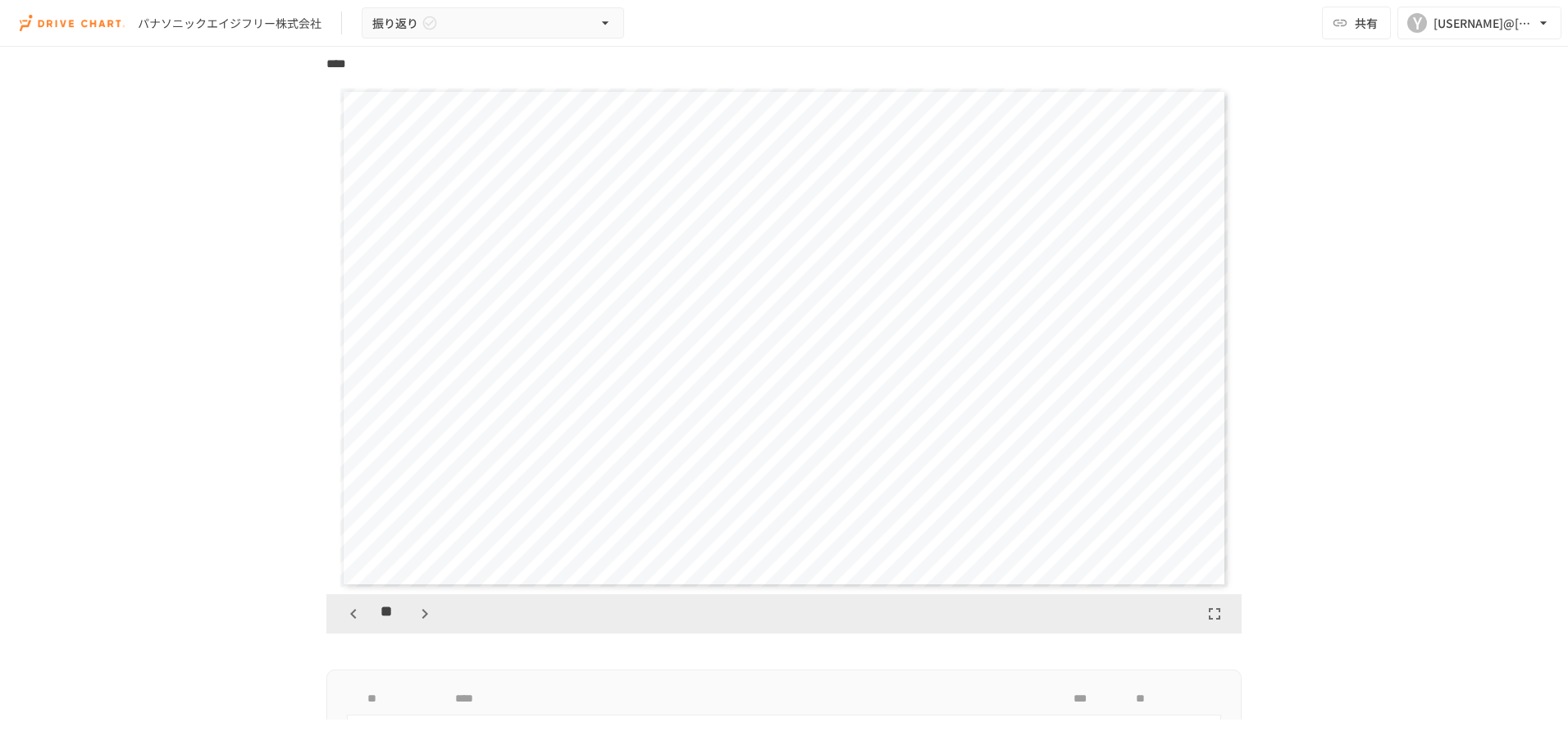 click on "[ADDRESS]" at bounding box center (784, 337) 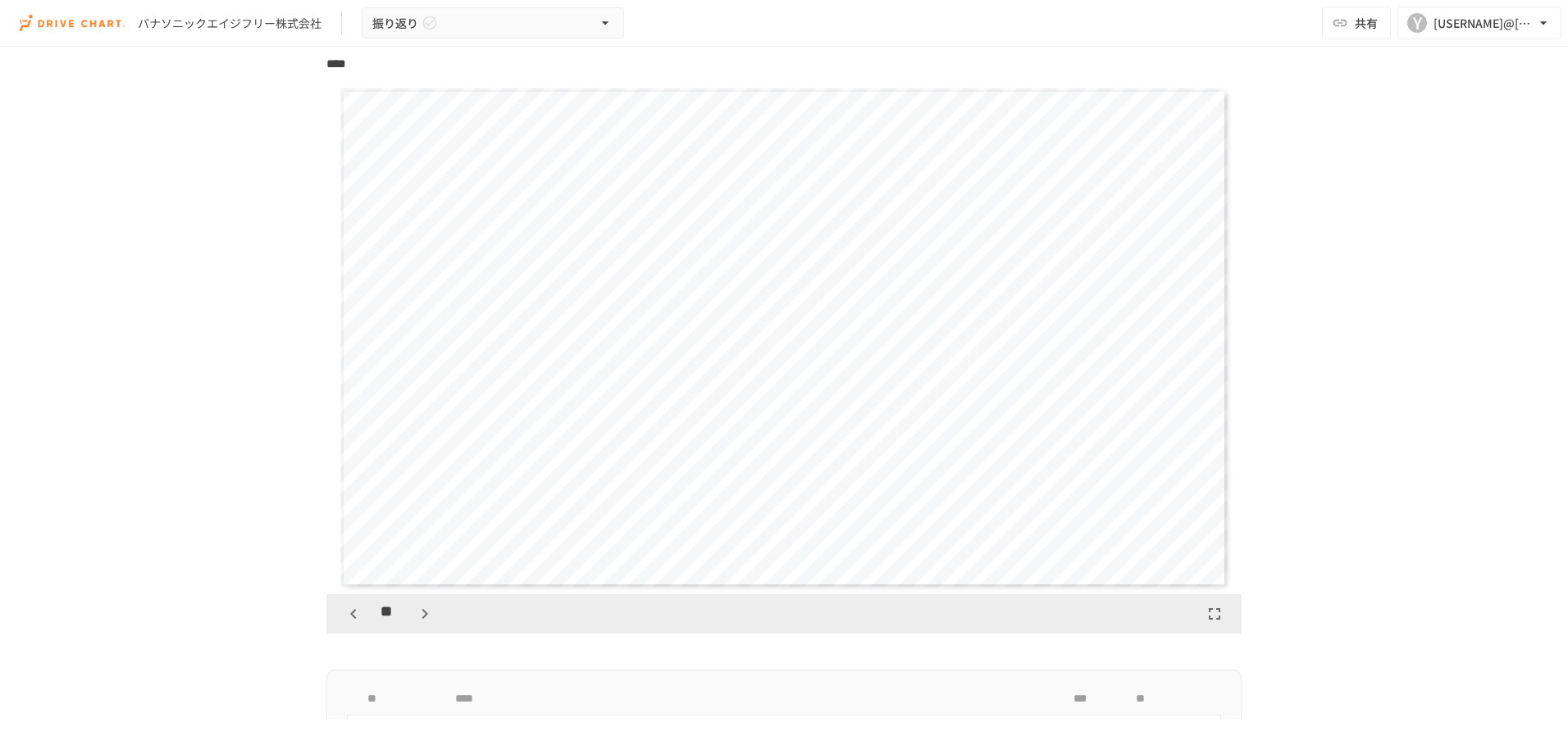 drag, startPoint x: 1094, startPoint y: 336, endPoint x: 875, endPoint y: 352, distance: 219.5837 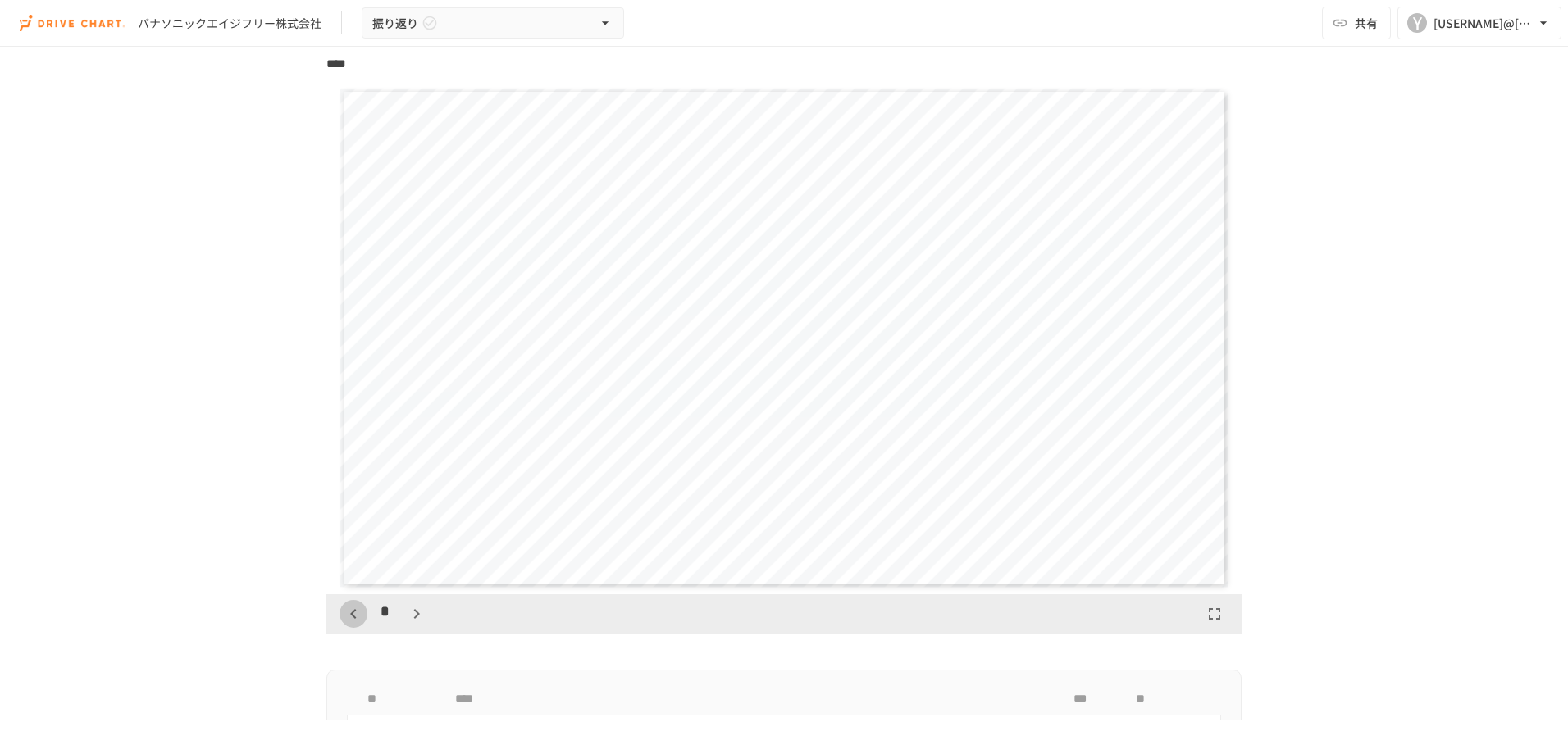 click 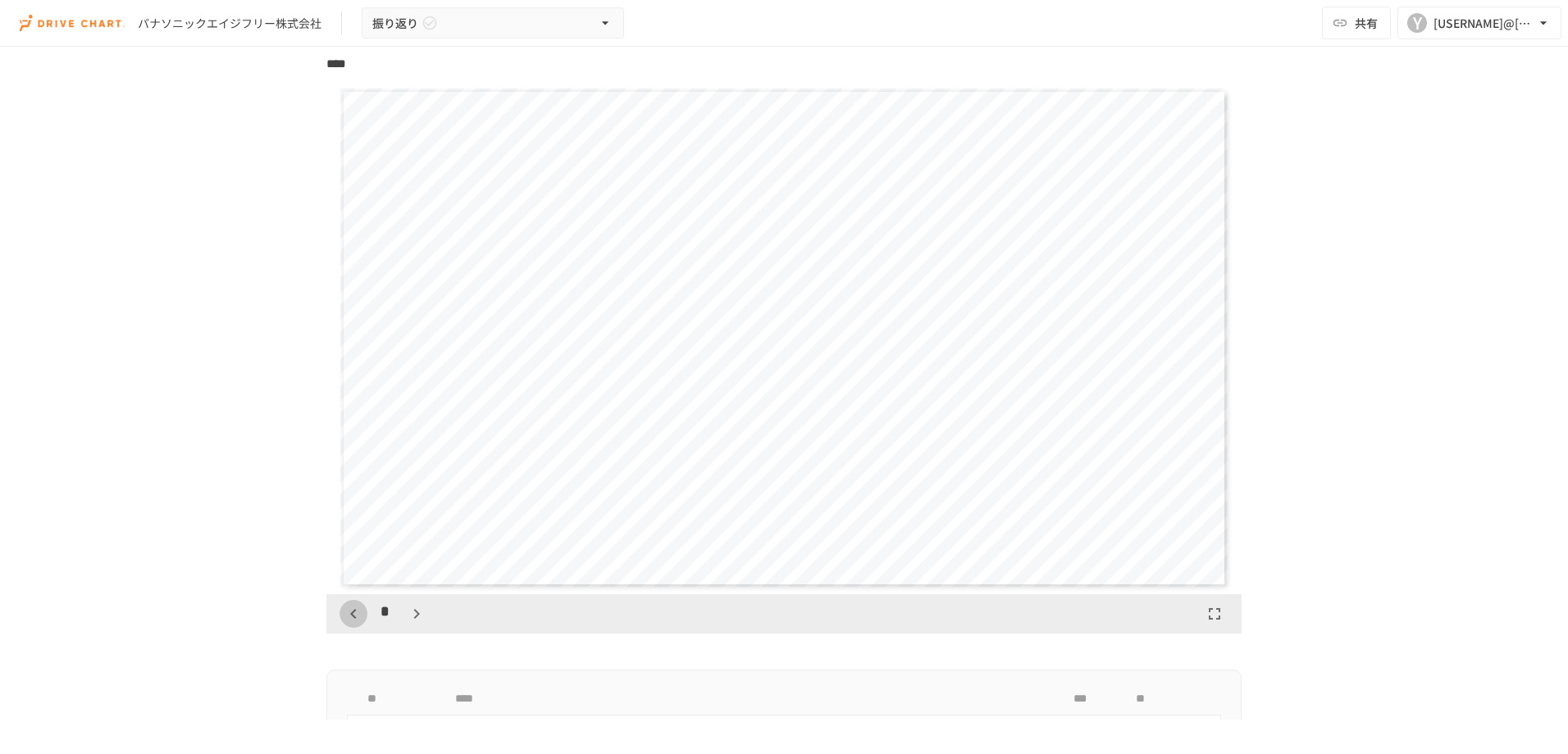 click 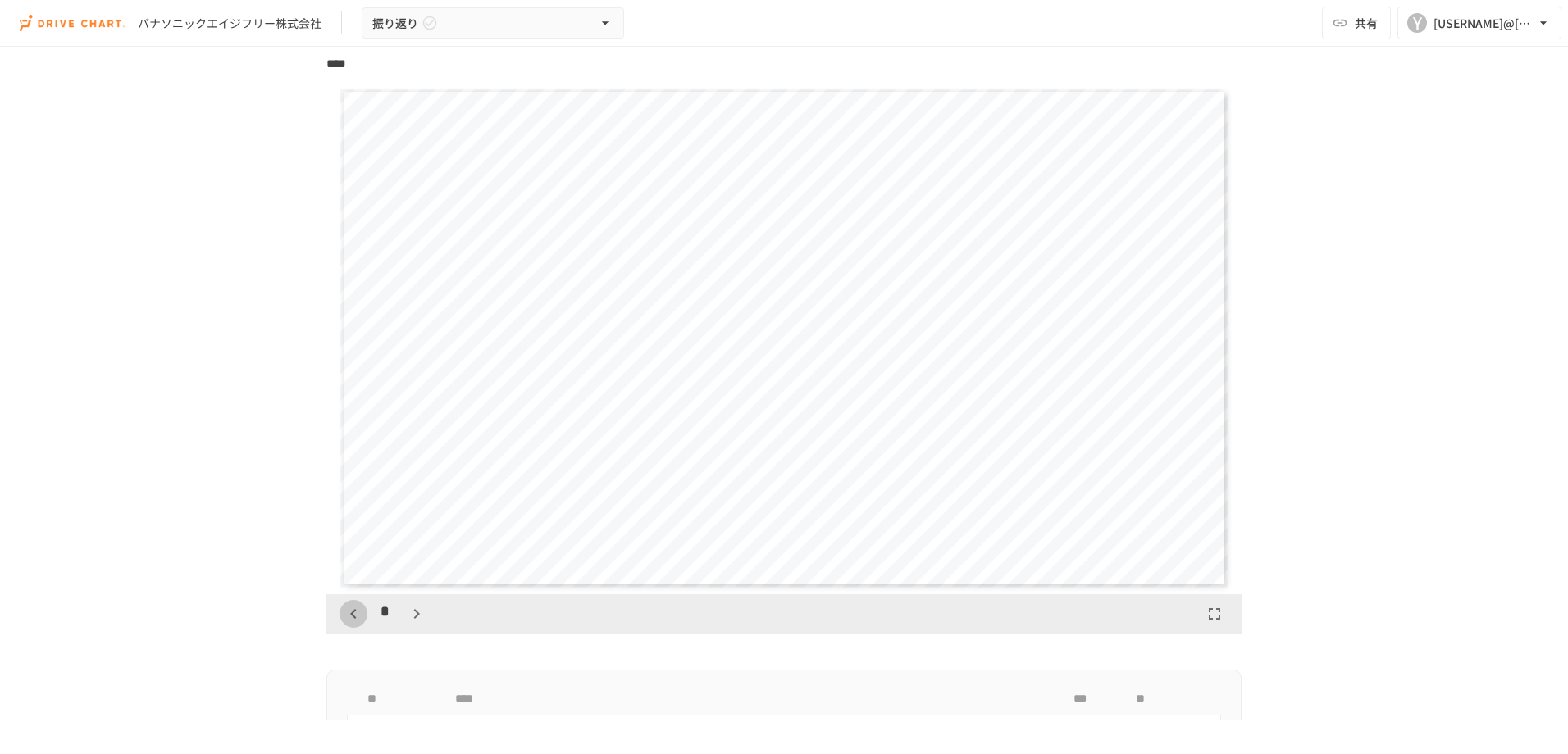 click 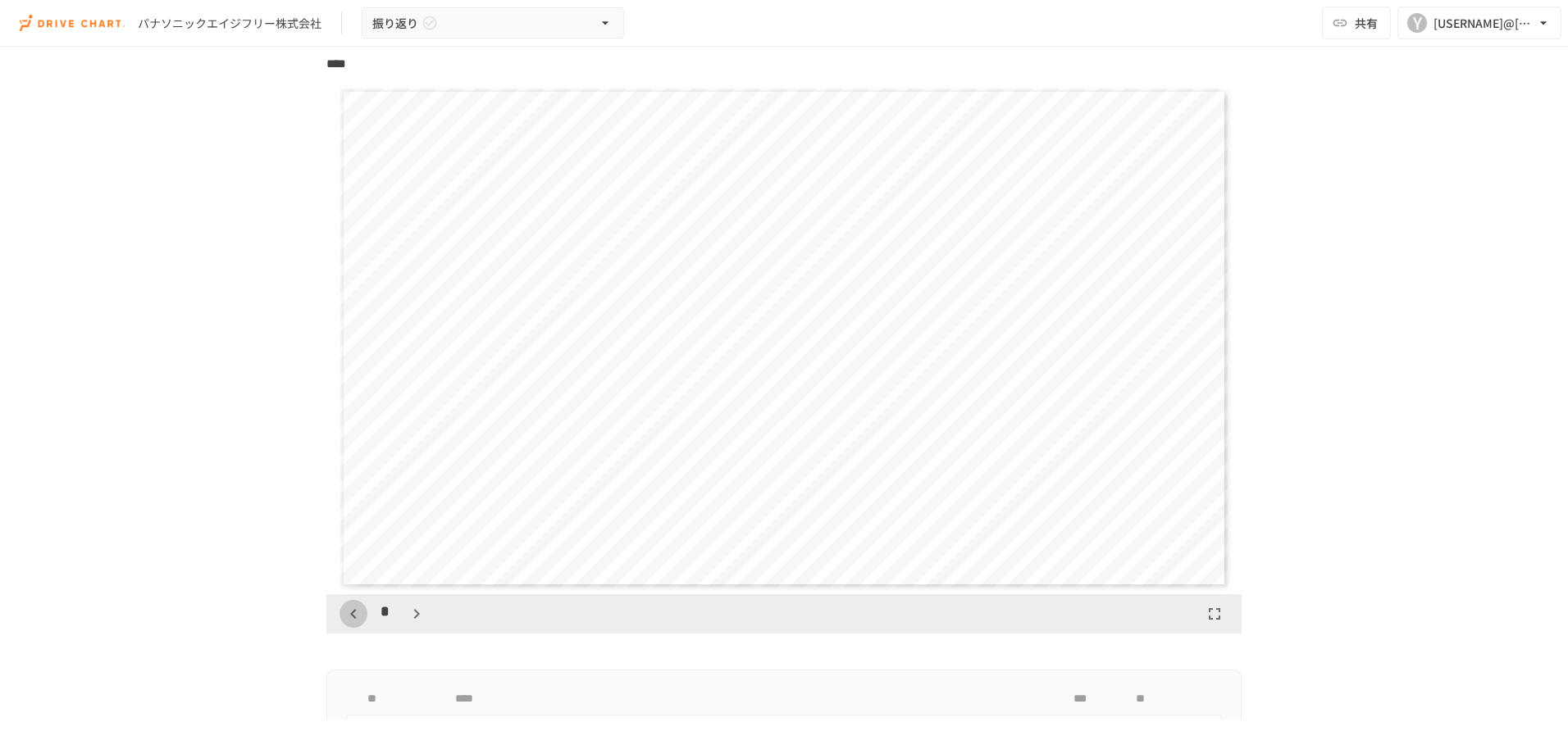 click 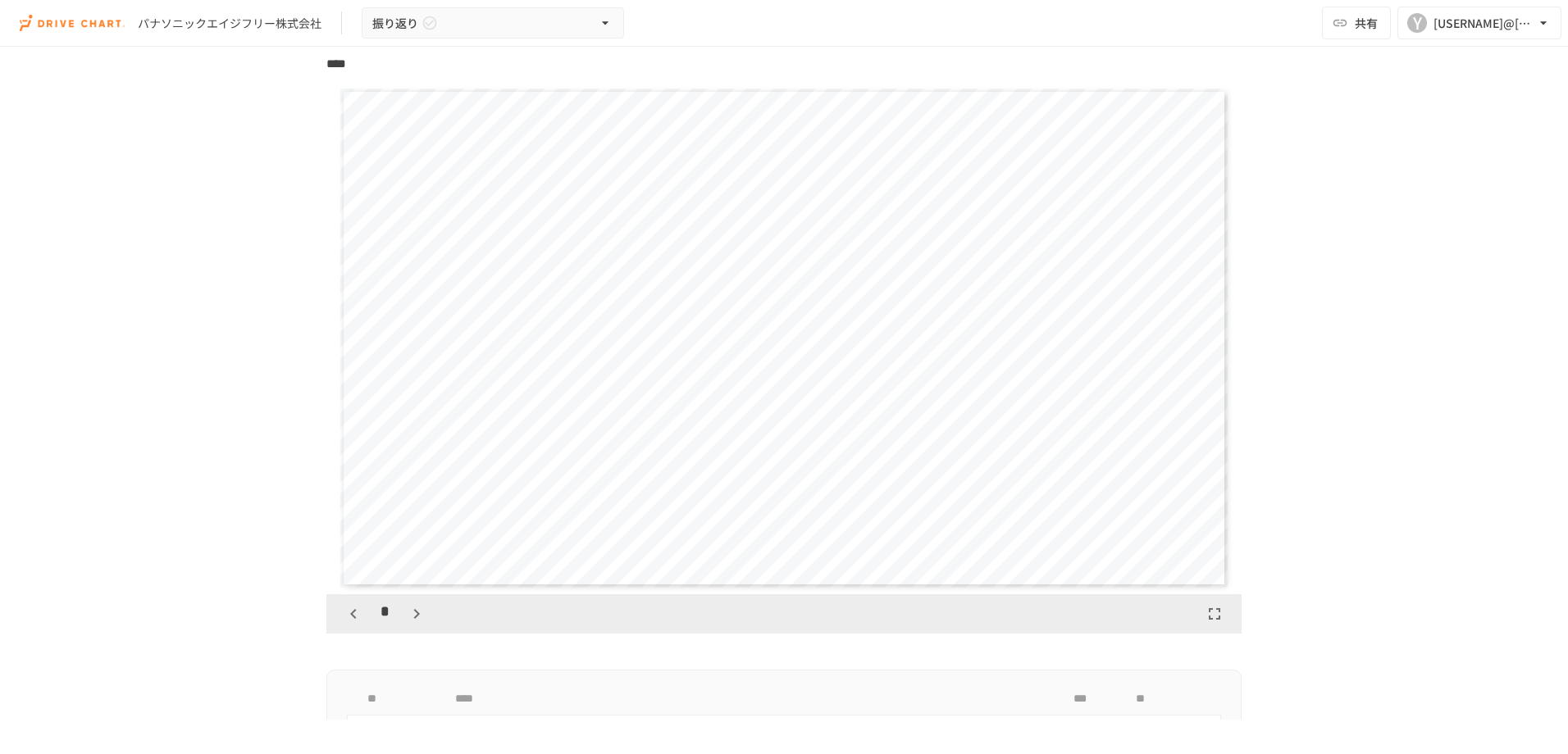 click 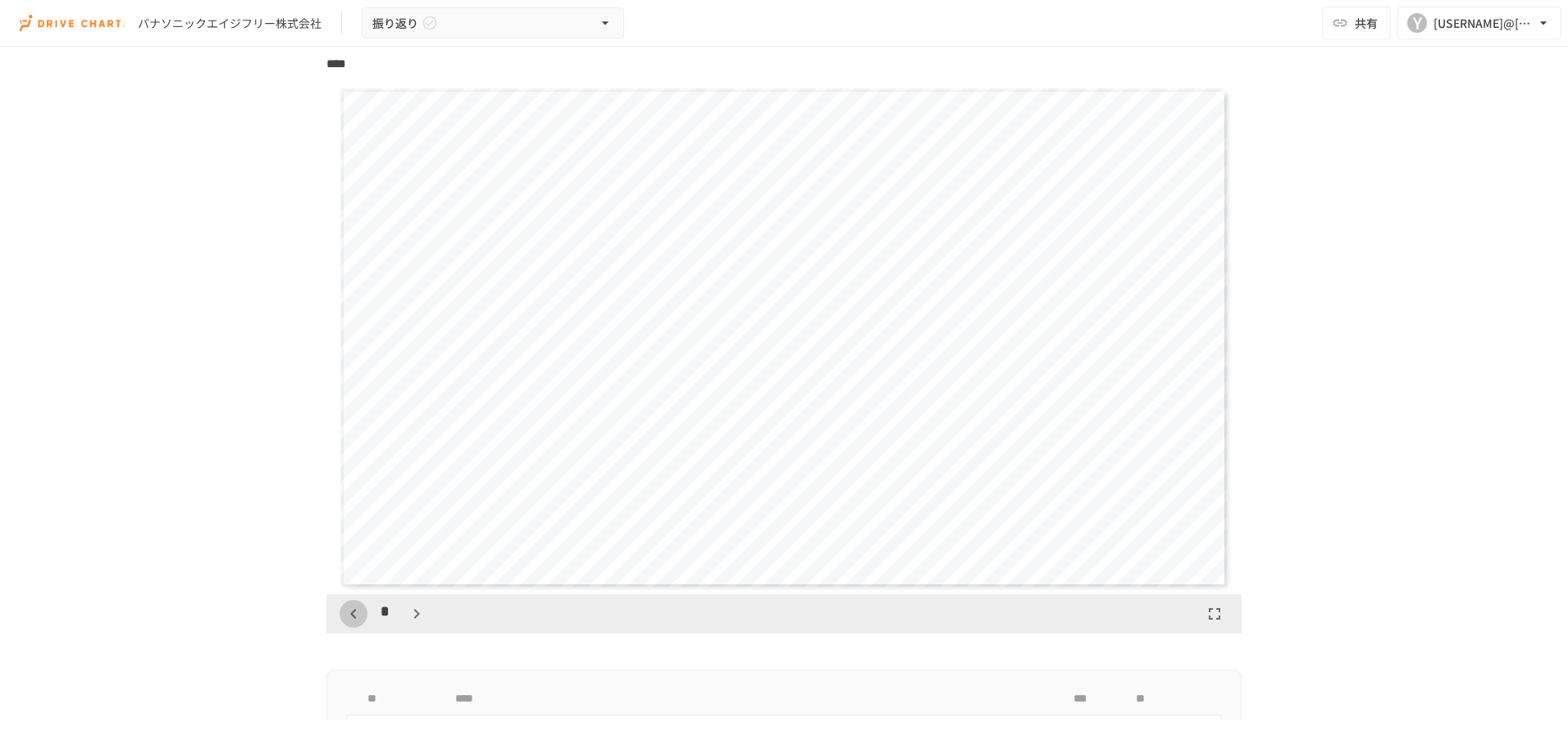 click 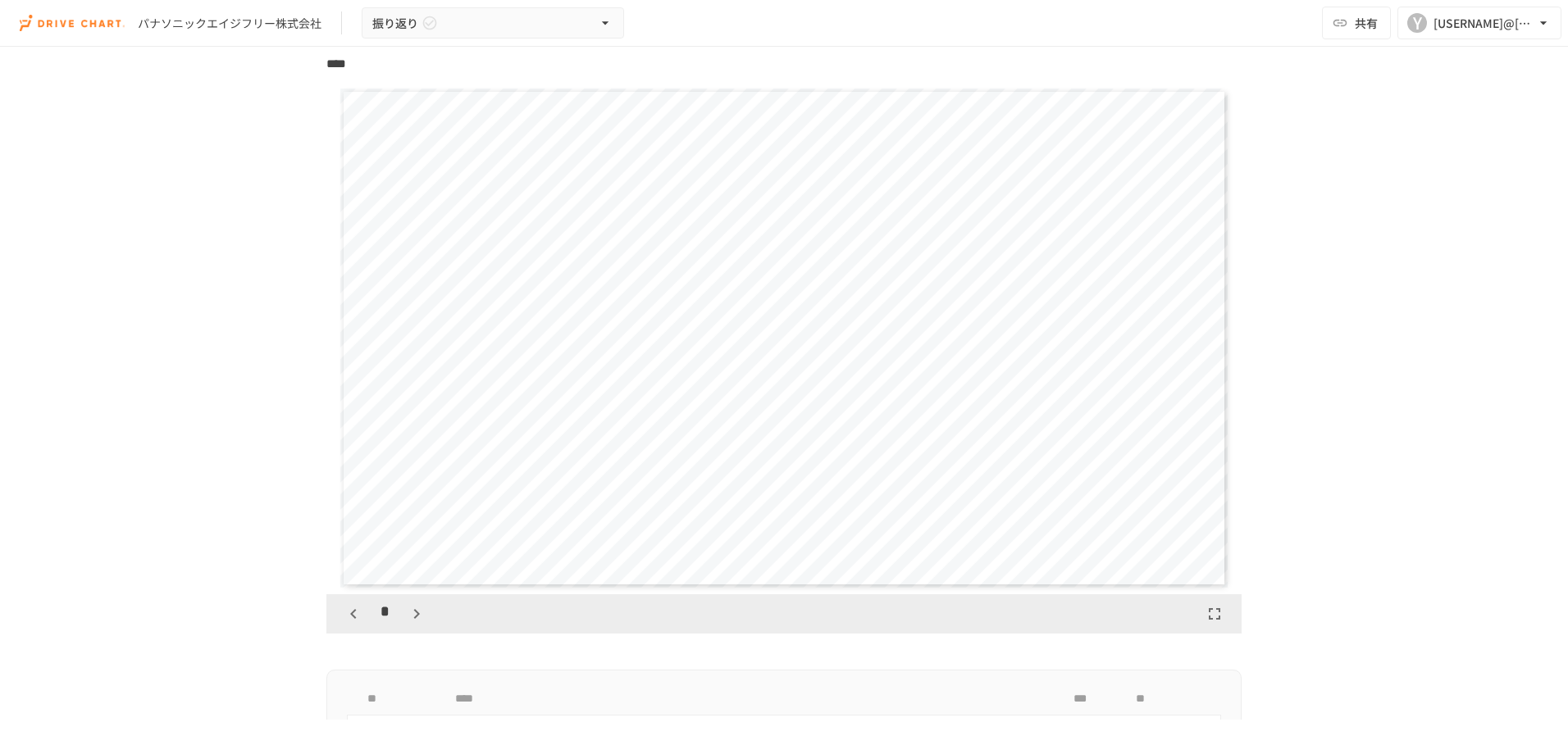 click 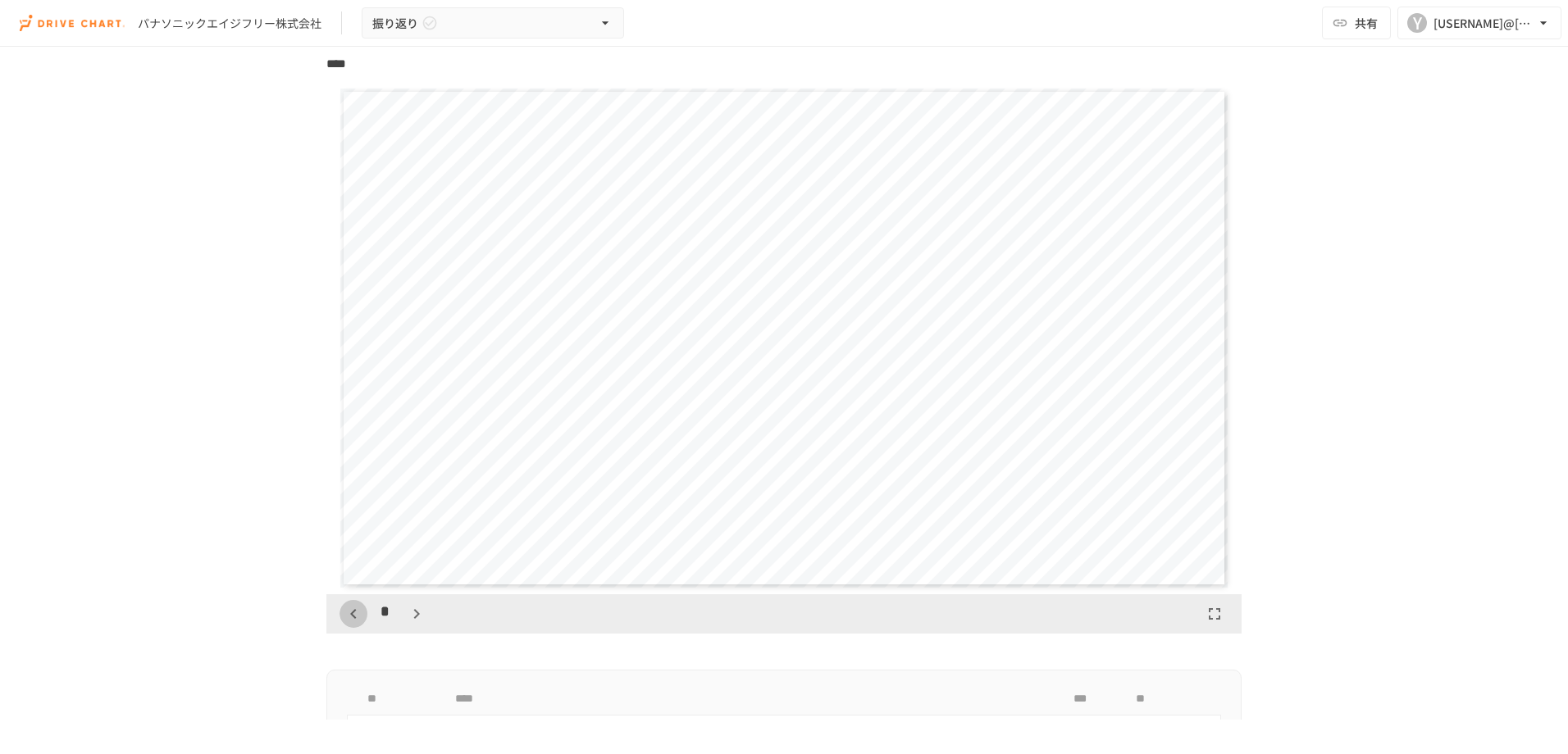 click 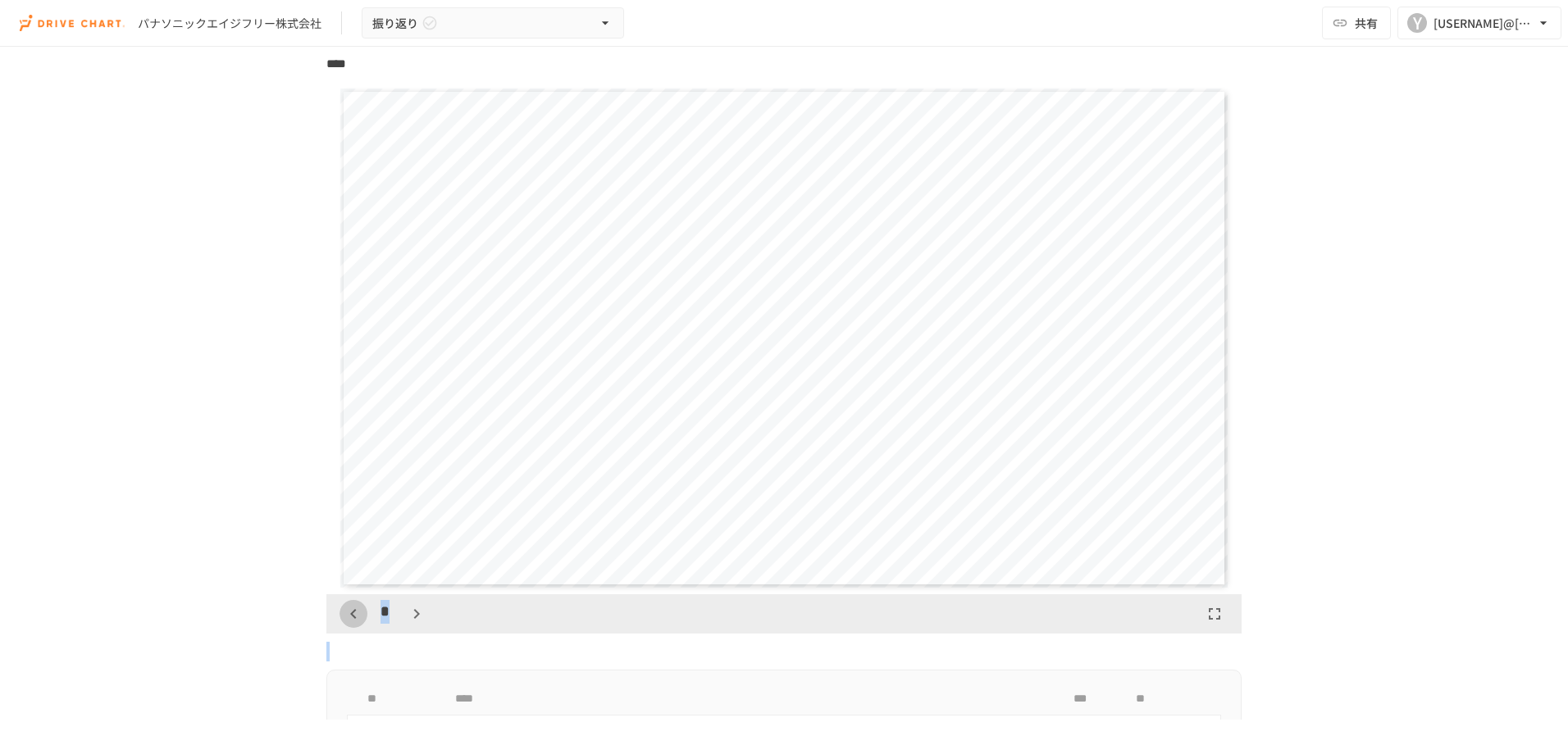 scroll, scrollTop: 0, scrollLeft: 0, axis: both 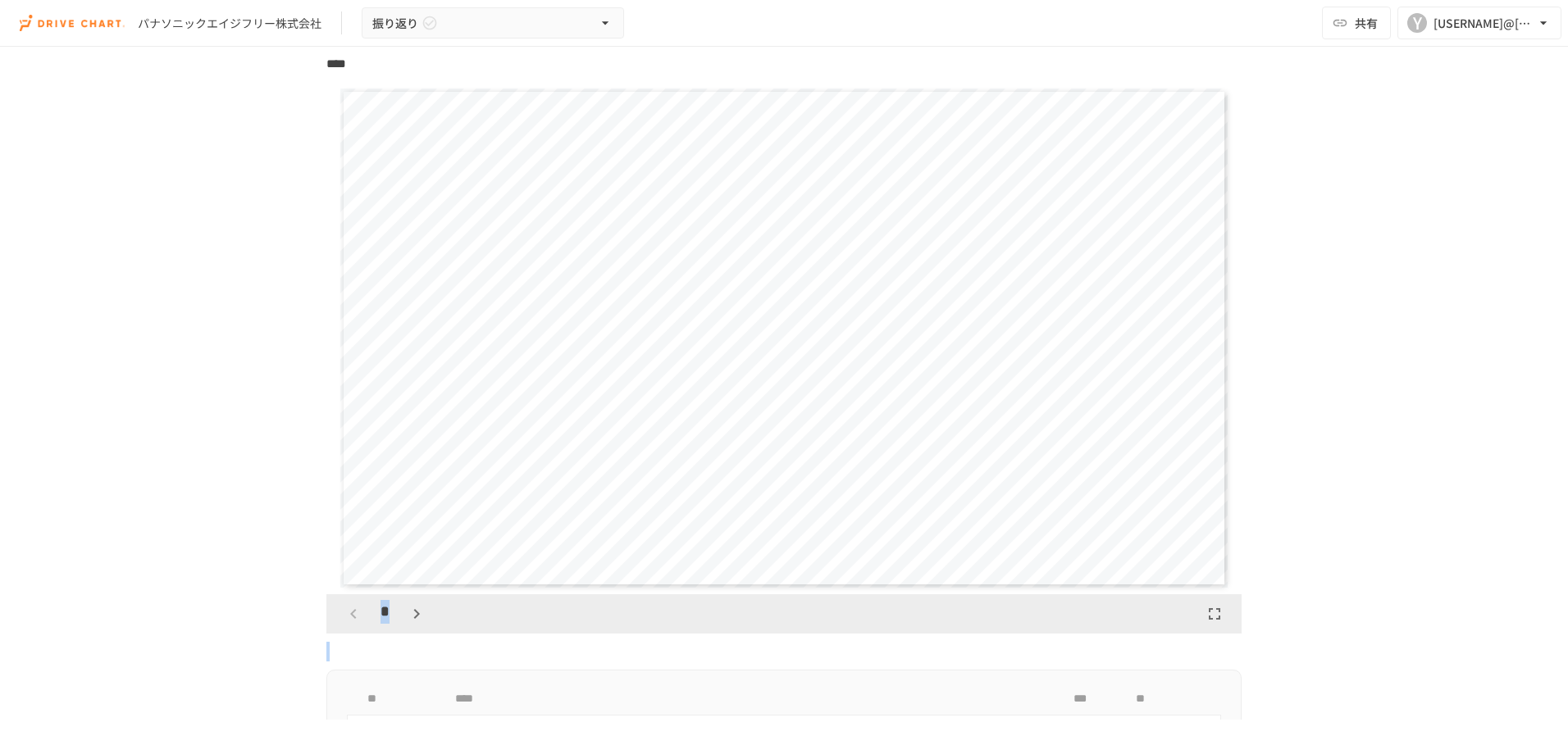 click on "*" at bounding box center (385, 614) 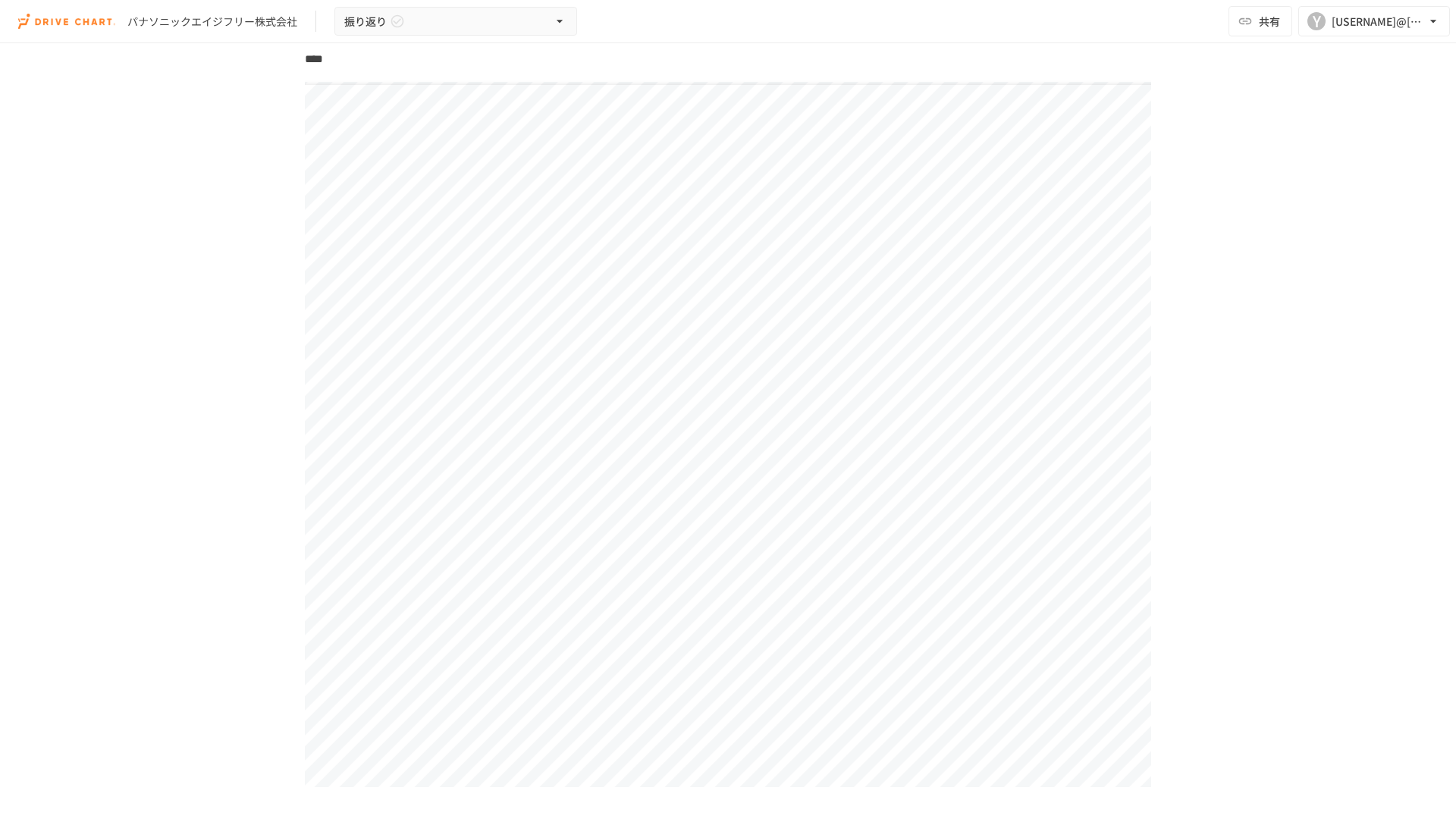 click on "[ADDRESS]" at bounding box center (728, 467) 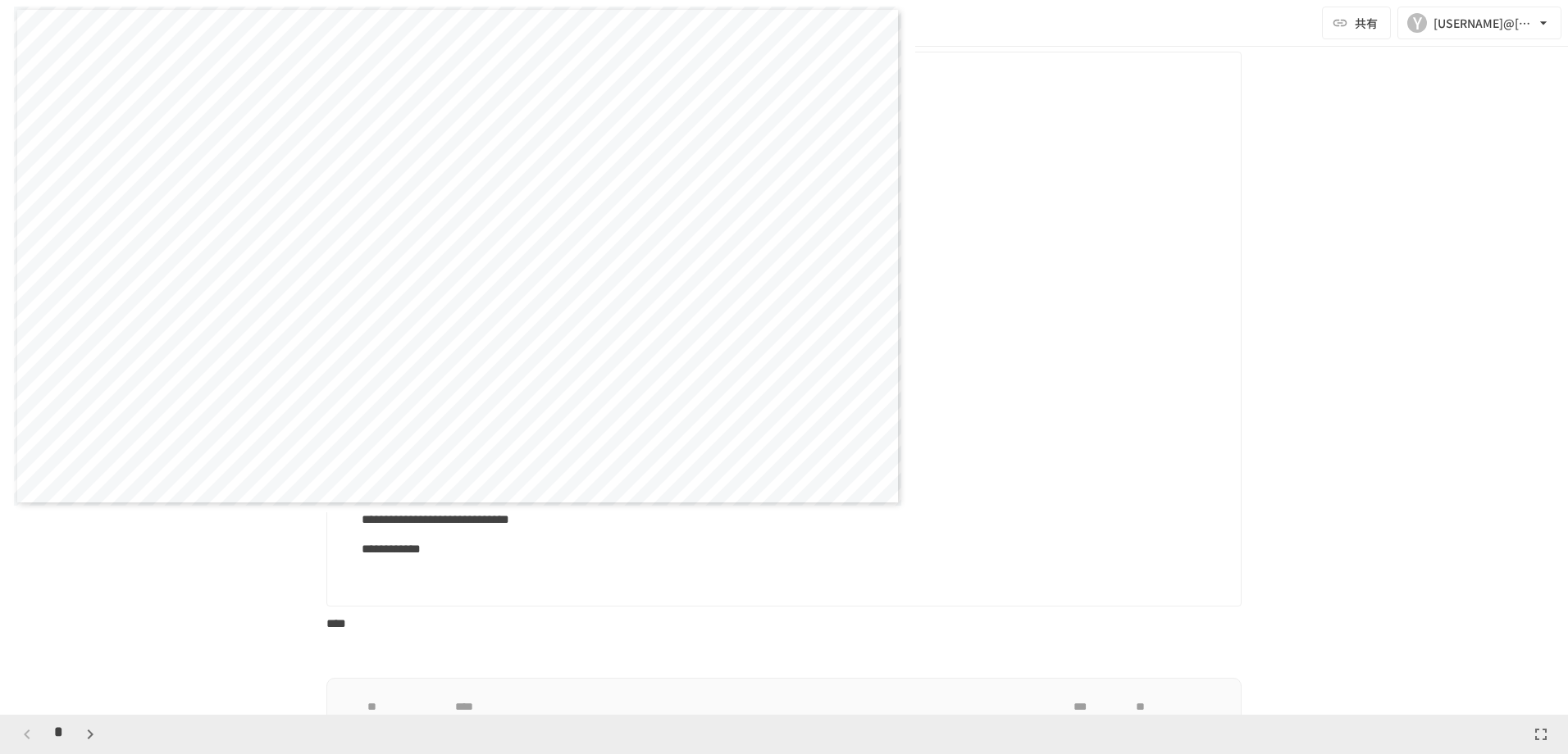 scroll, scrollTop: 176, scrollLeft: 0, axis: vertical 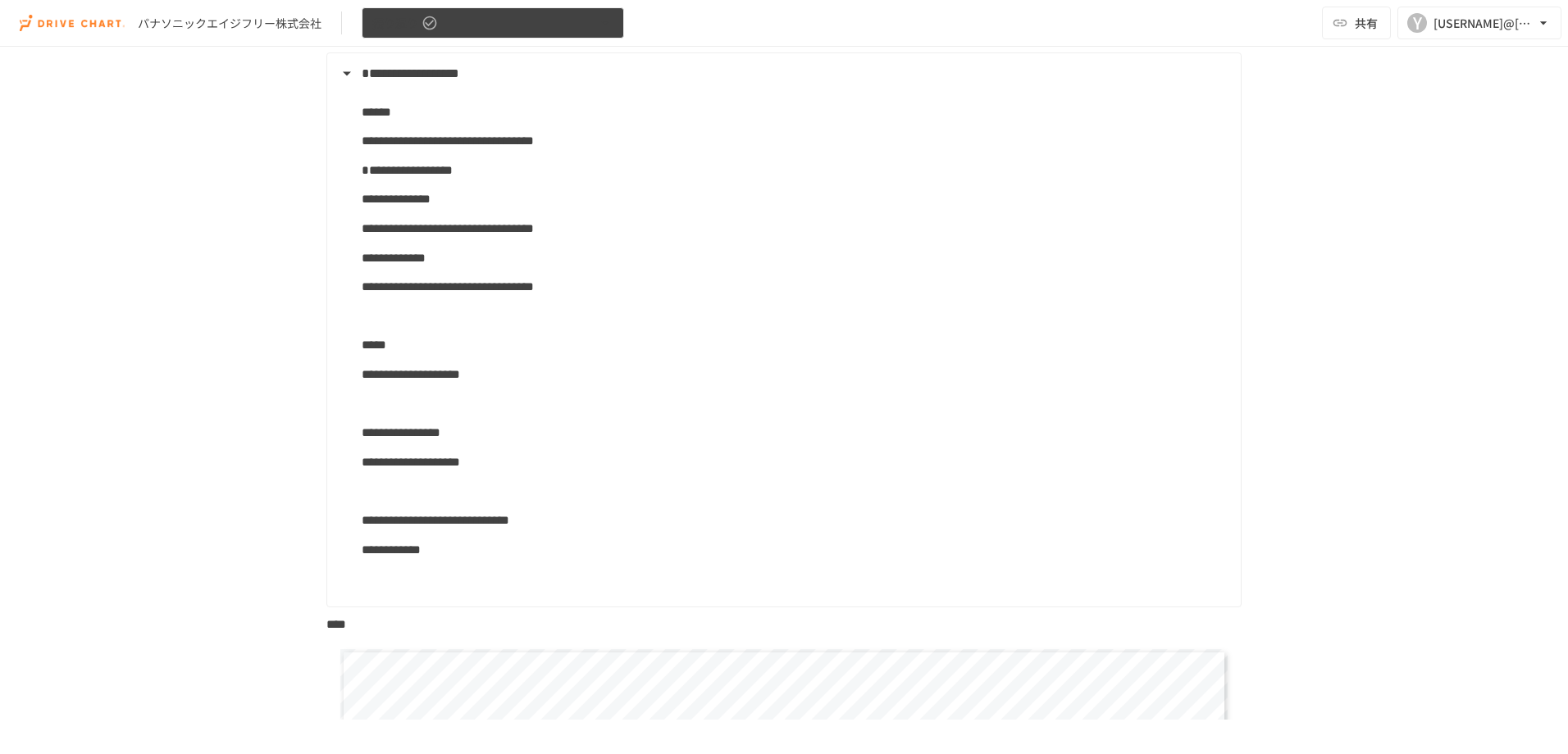 click on "振り返り" at bounding box center [493, 23] 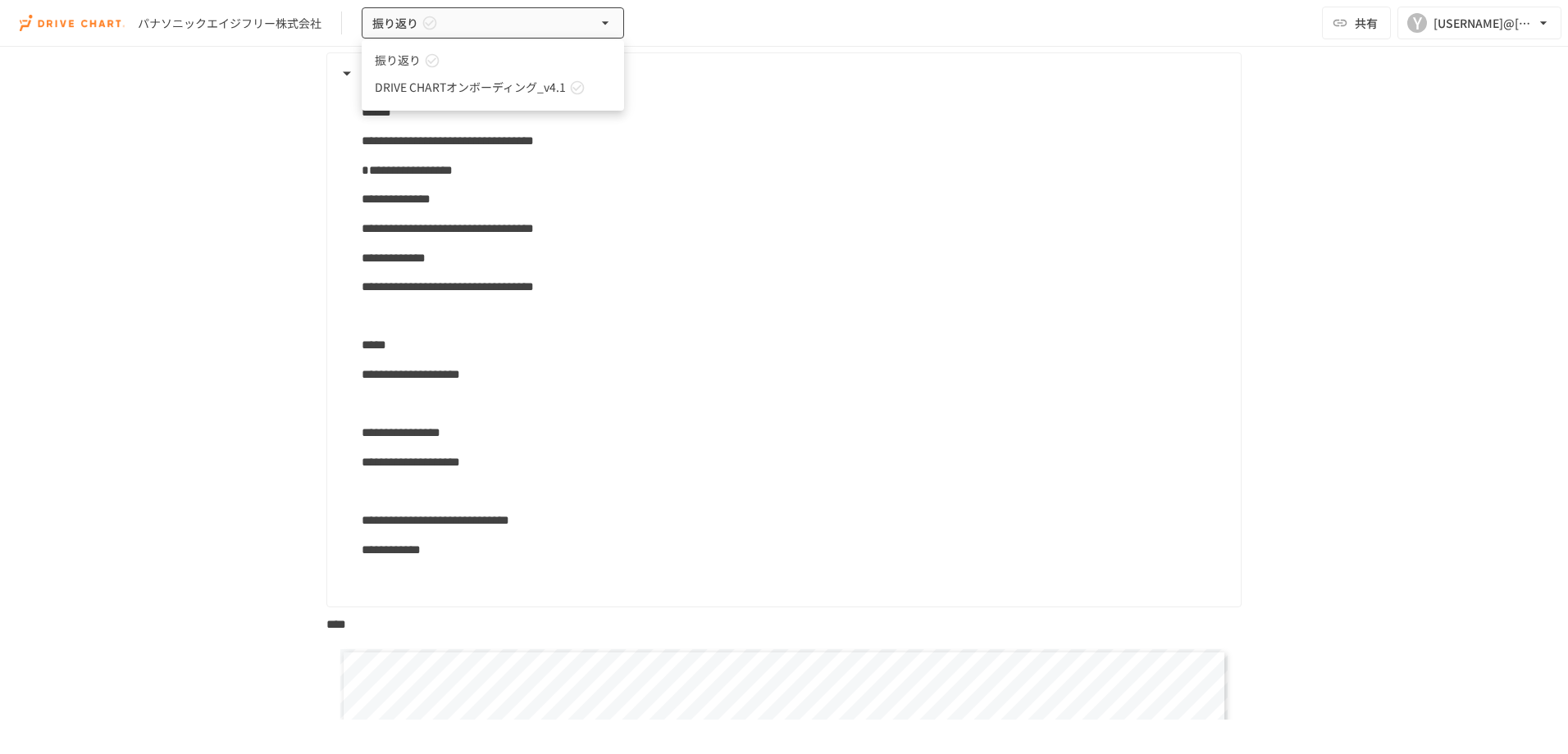 click on "DRIVE CHARTオンボーディング_v4.1" at bounding box center (470, 87) 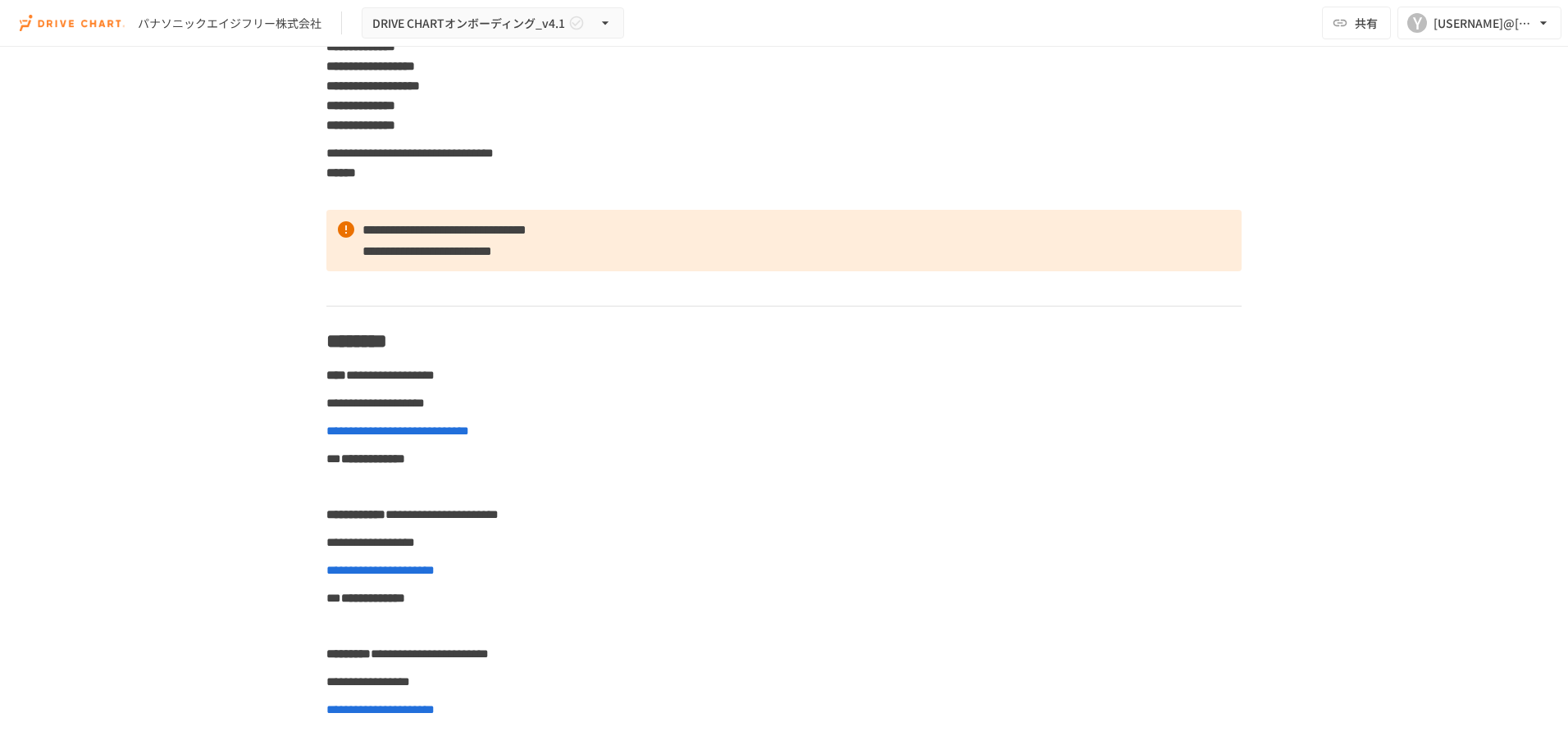 click on "**********" at bounding box center [361, 105] 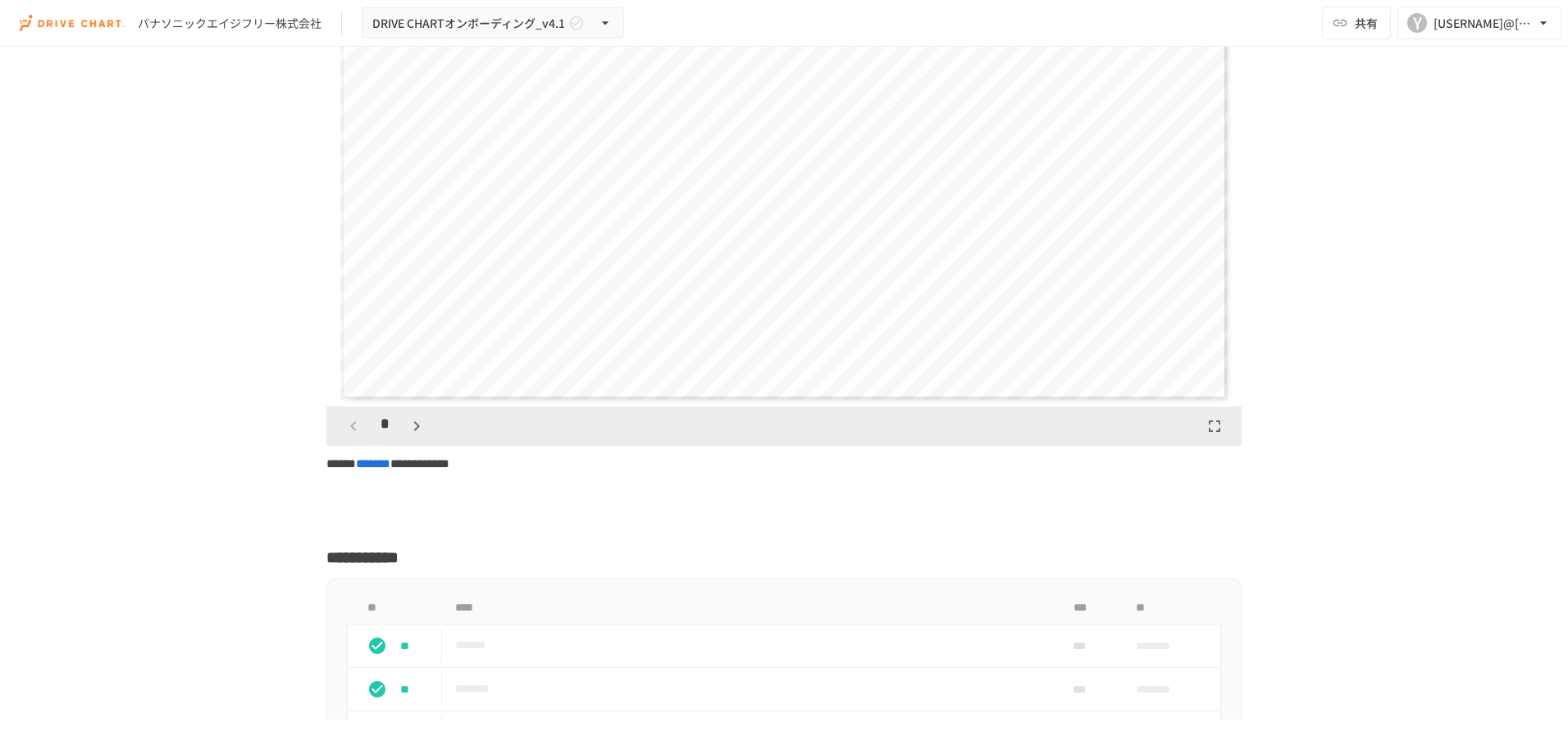 scroll, scrollTop: 4434, scrollLeft: 0, axis: vertical 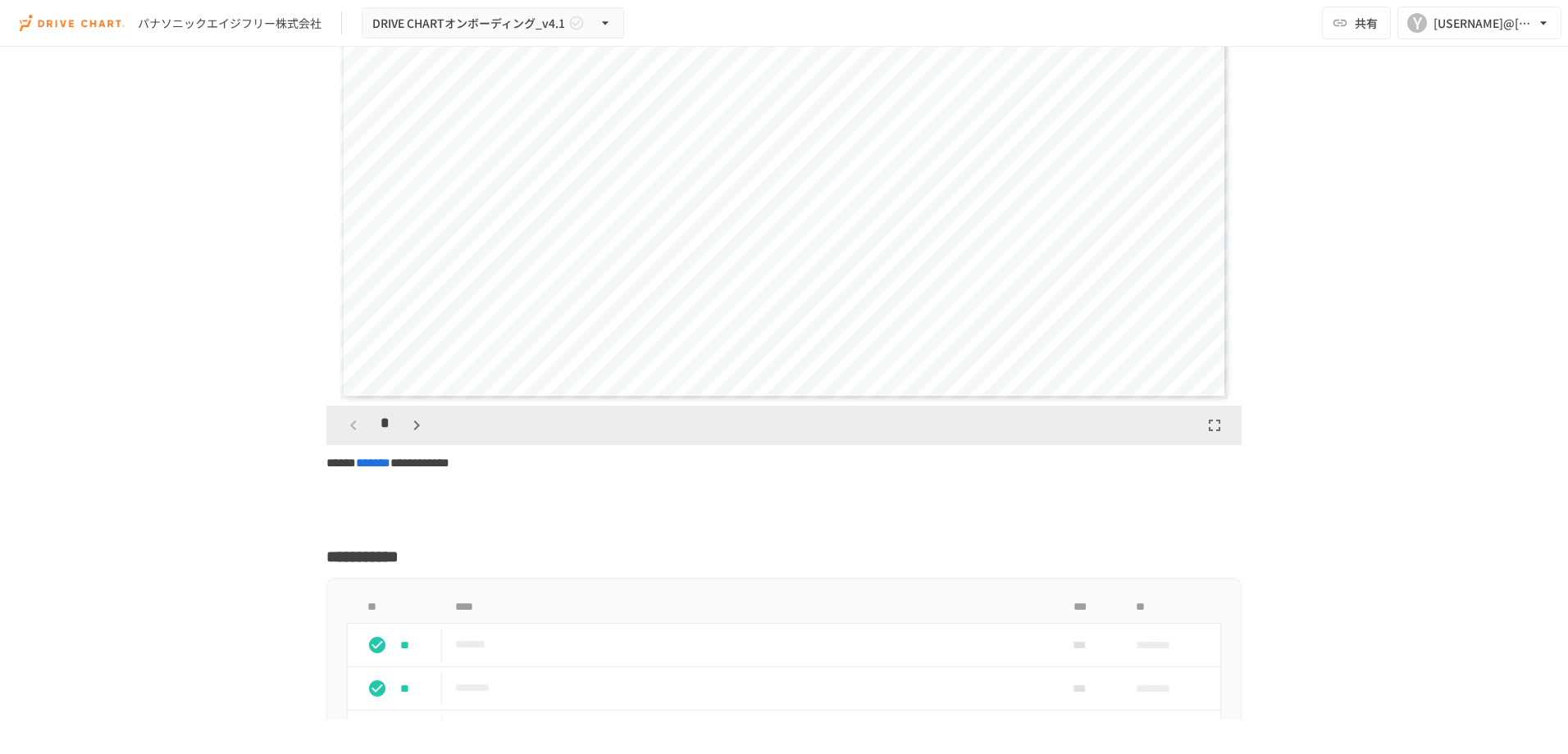 click 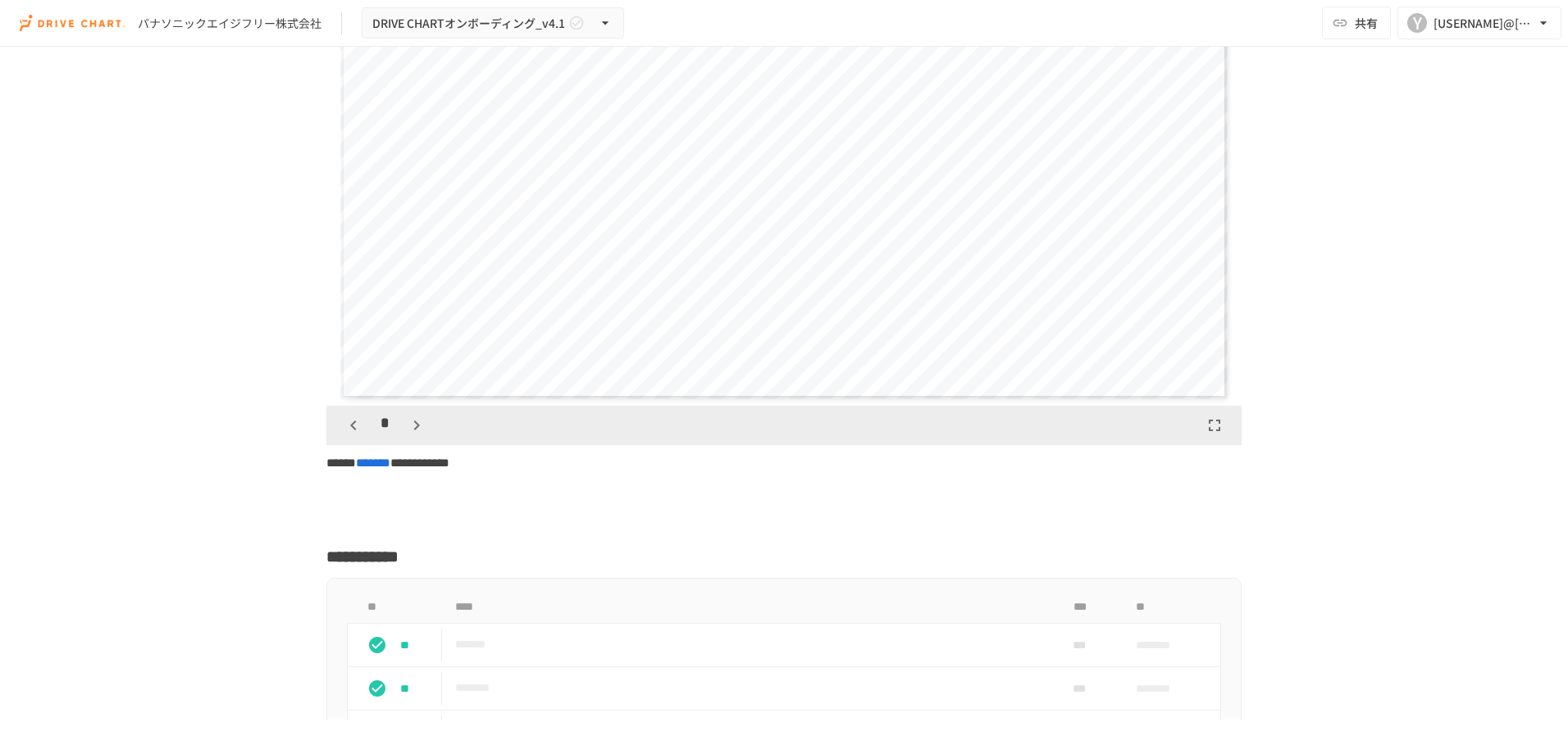 click 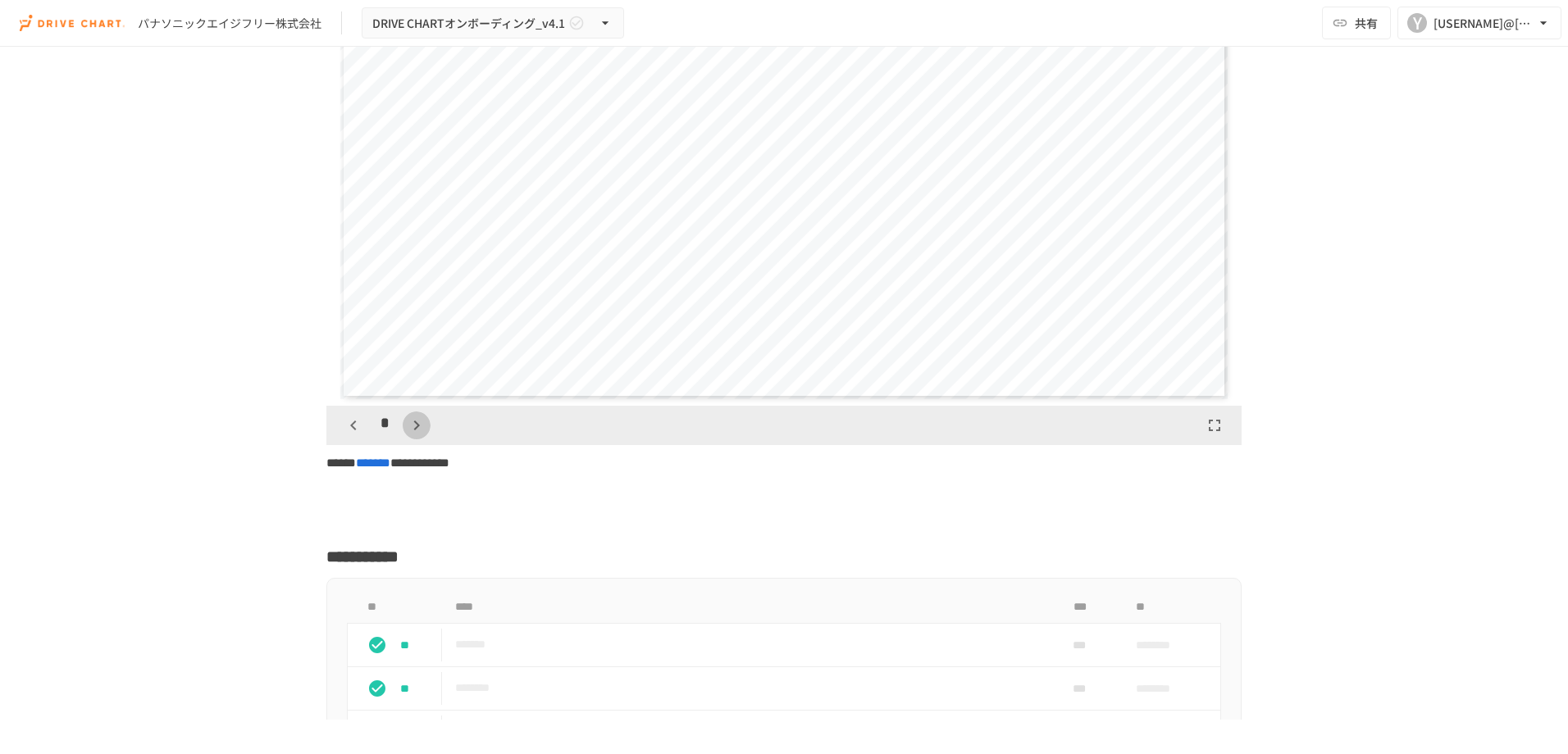 click 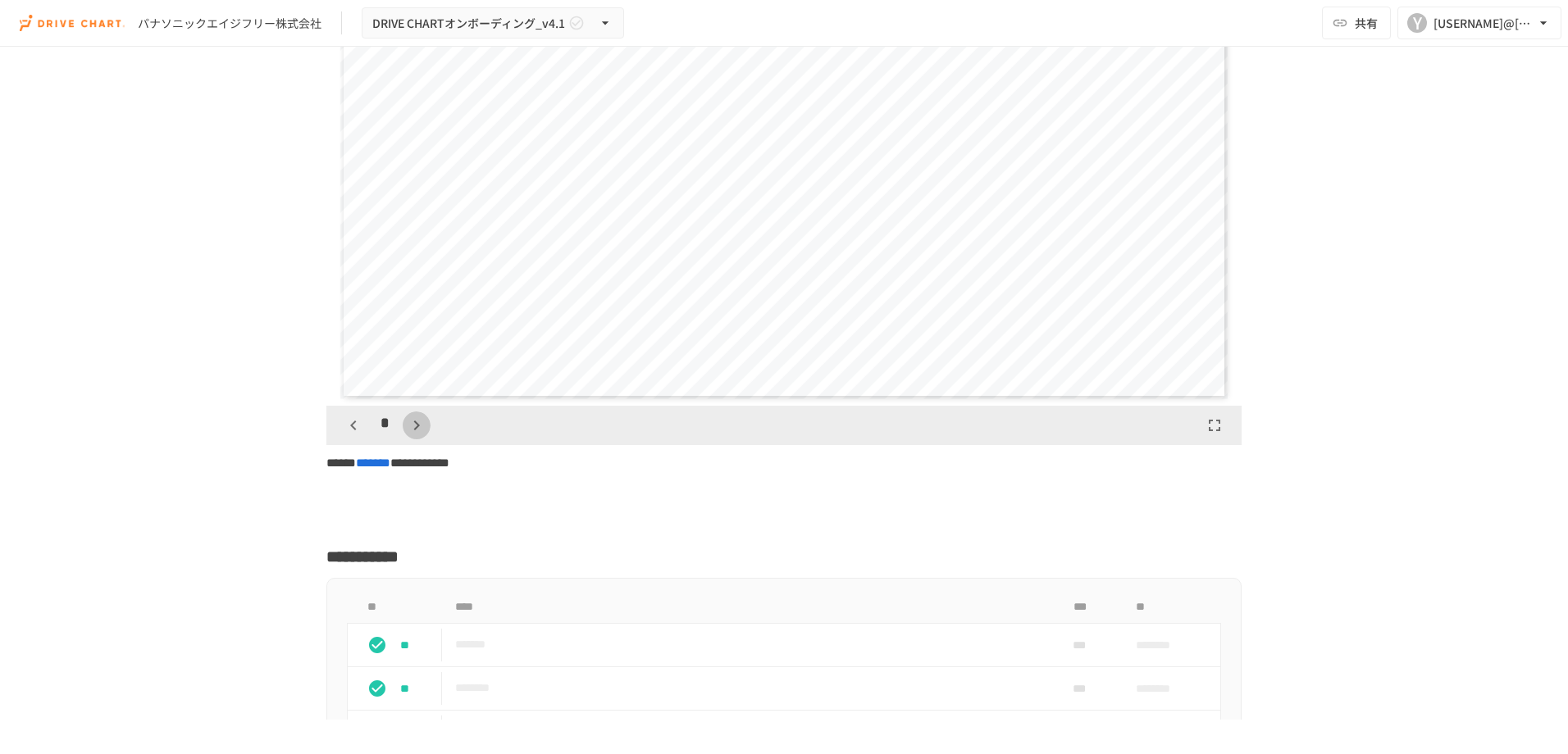 click 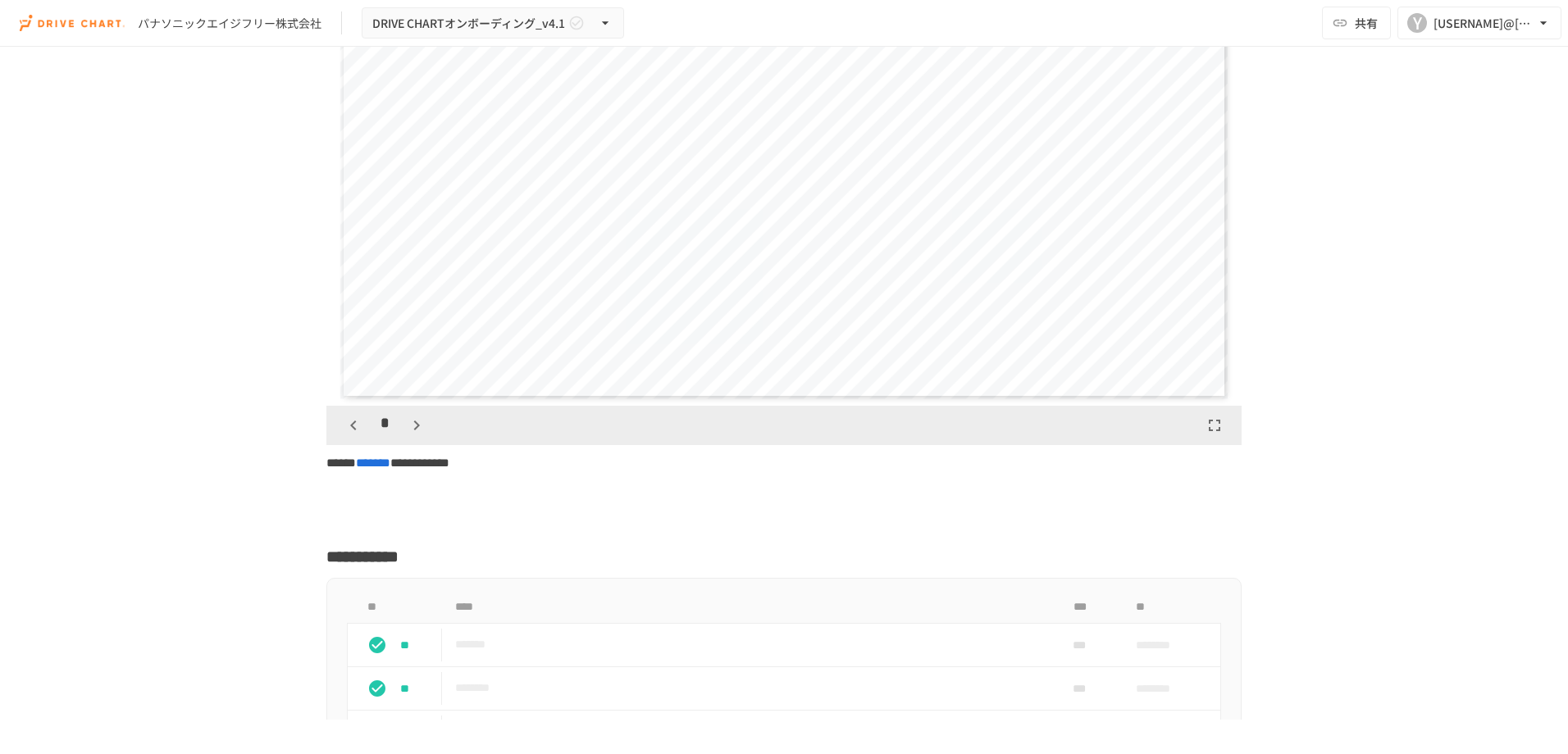 click 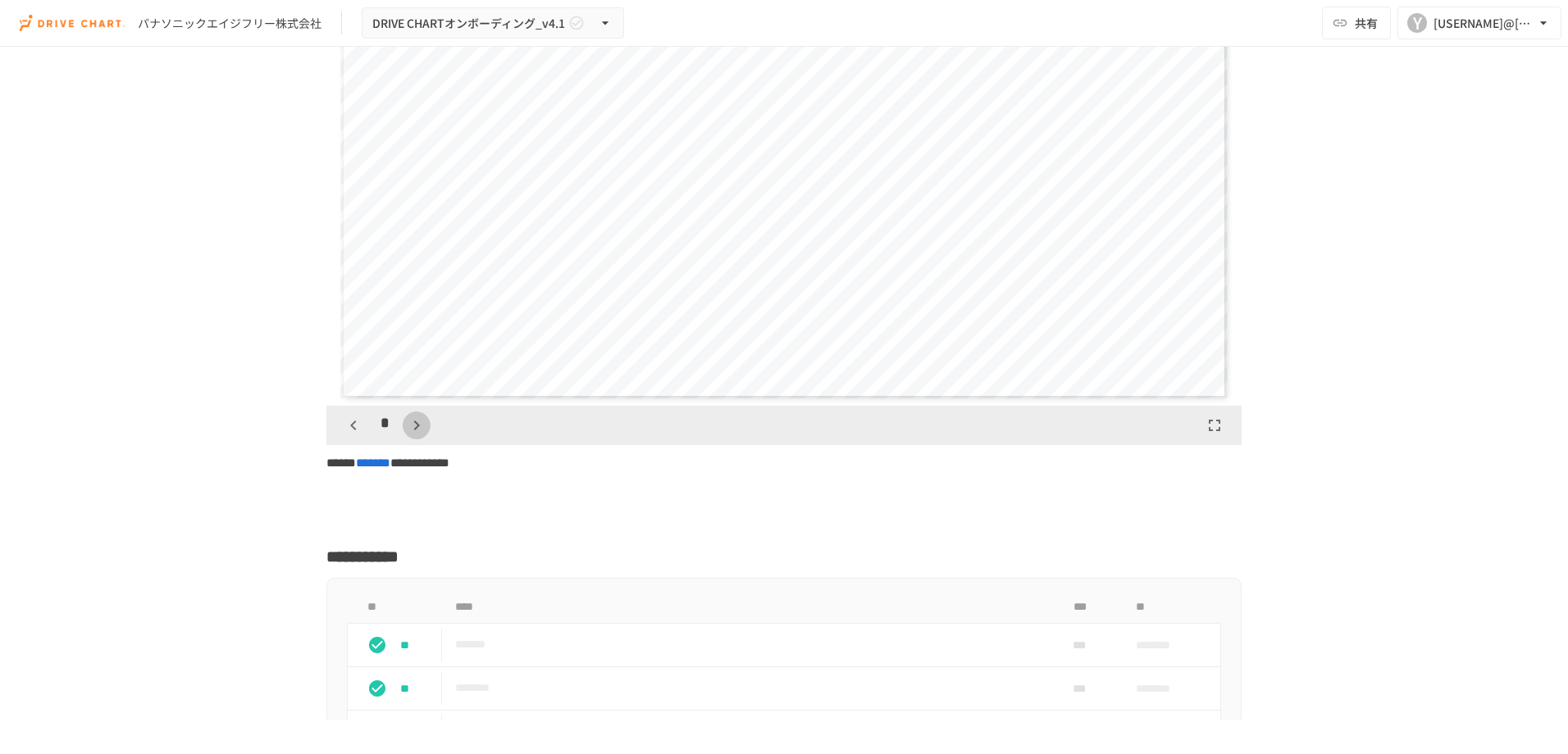 click 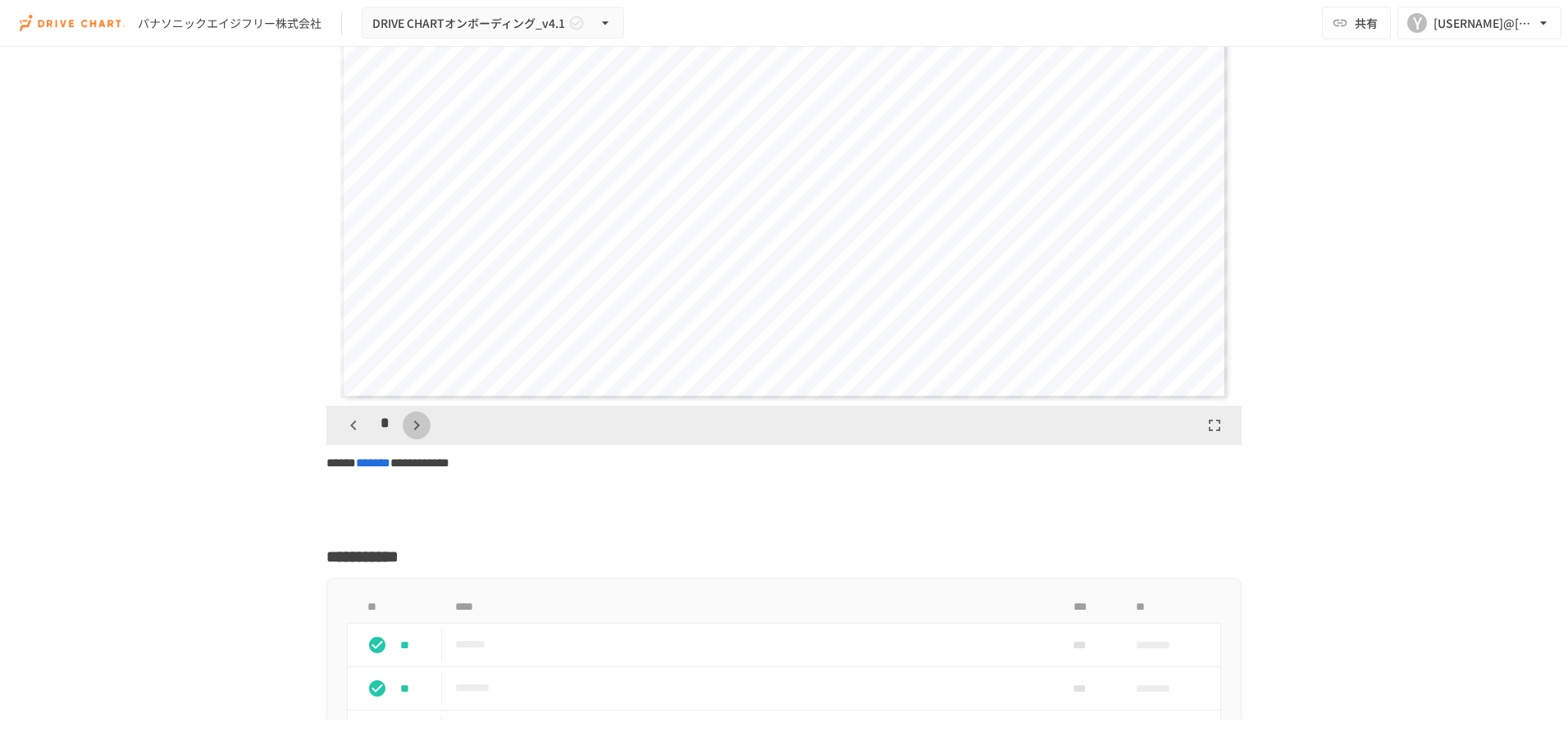 click 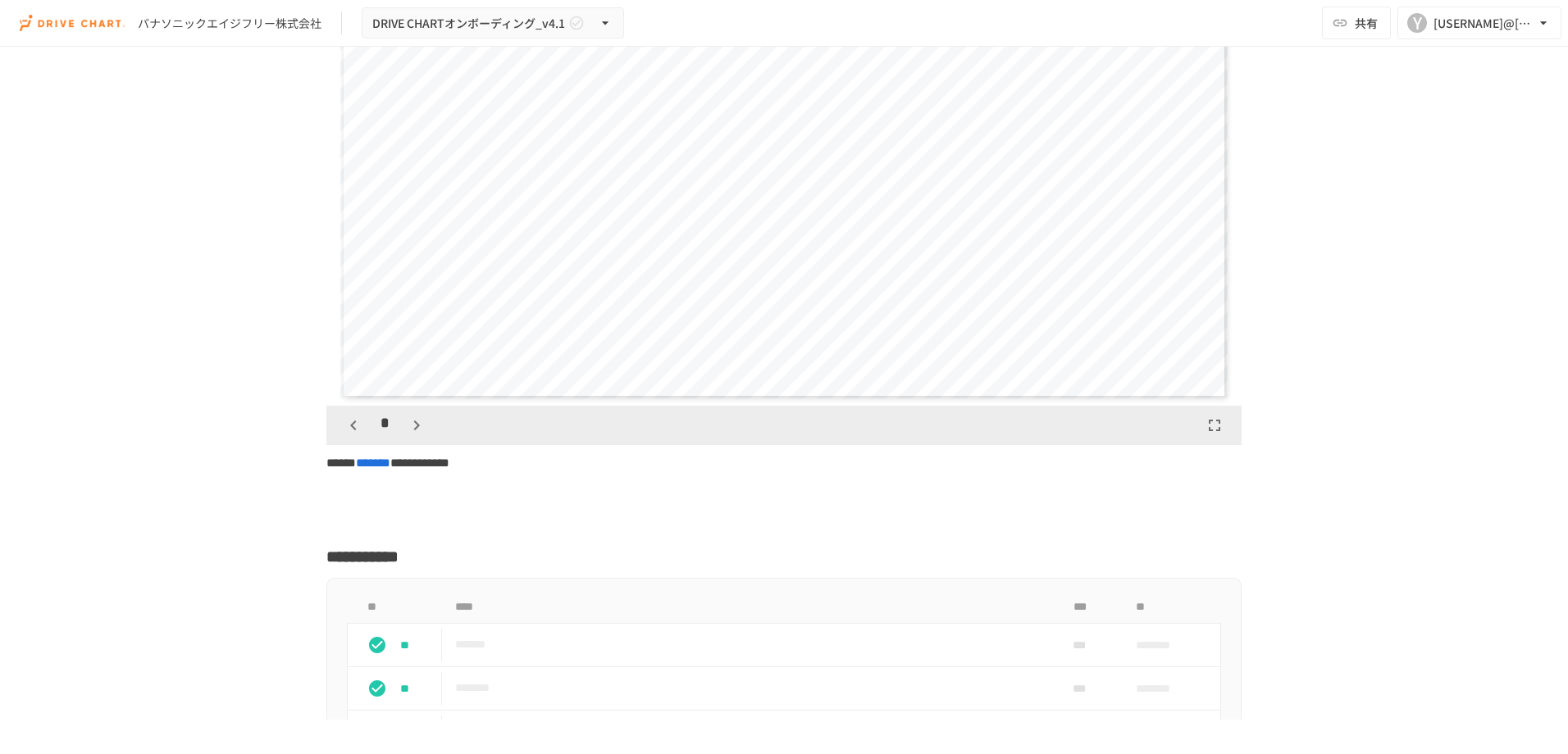 click 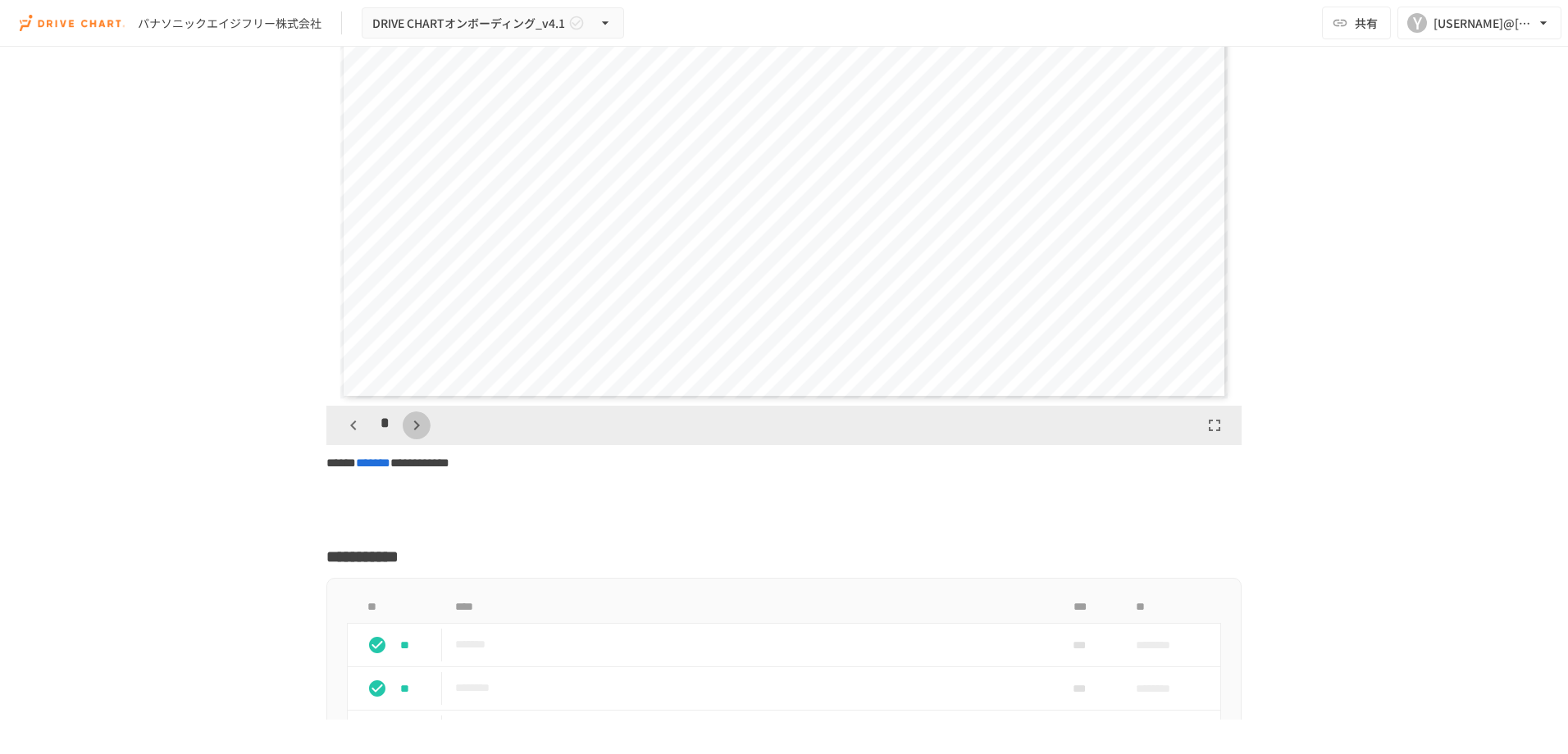 click 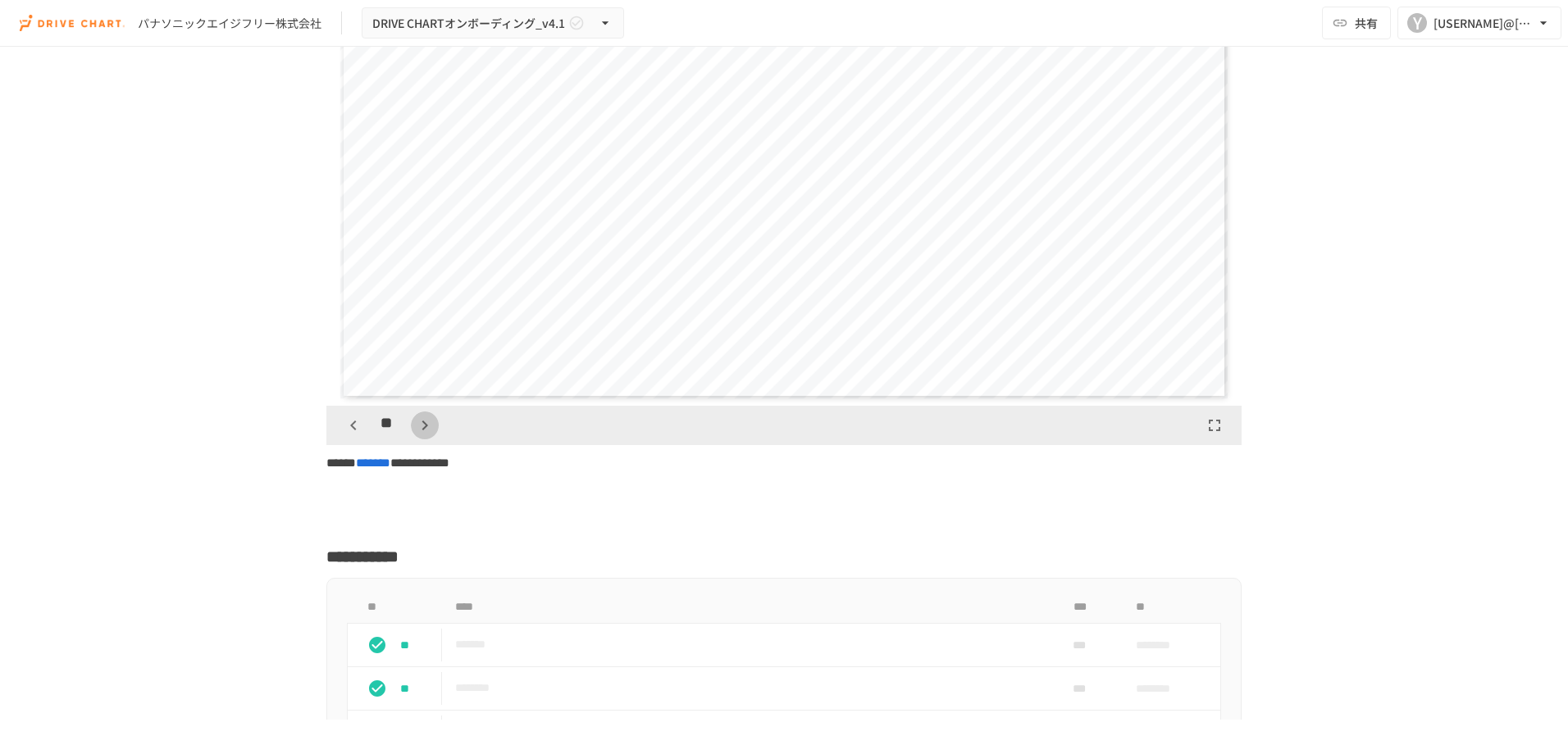 click 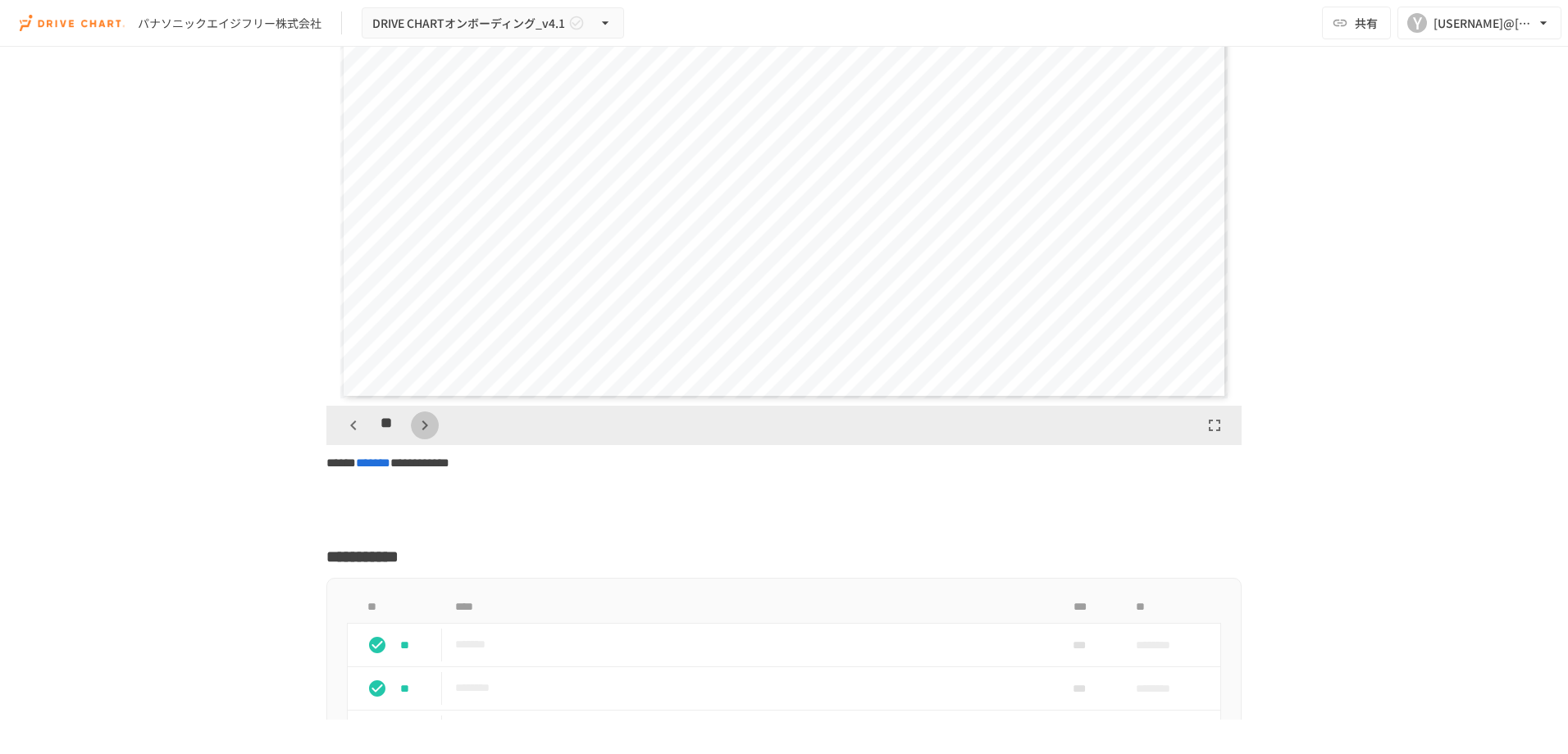 click 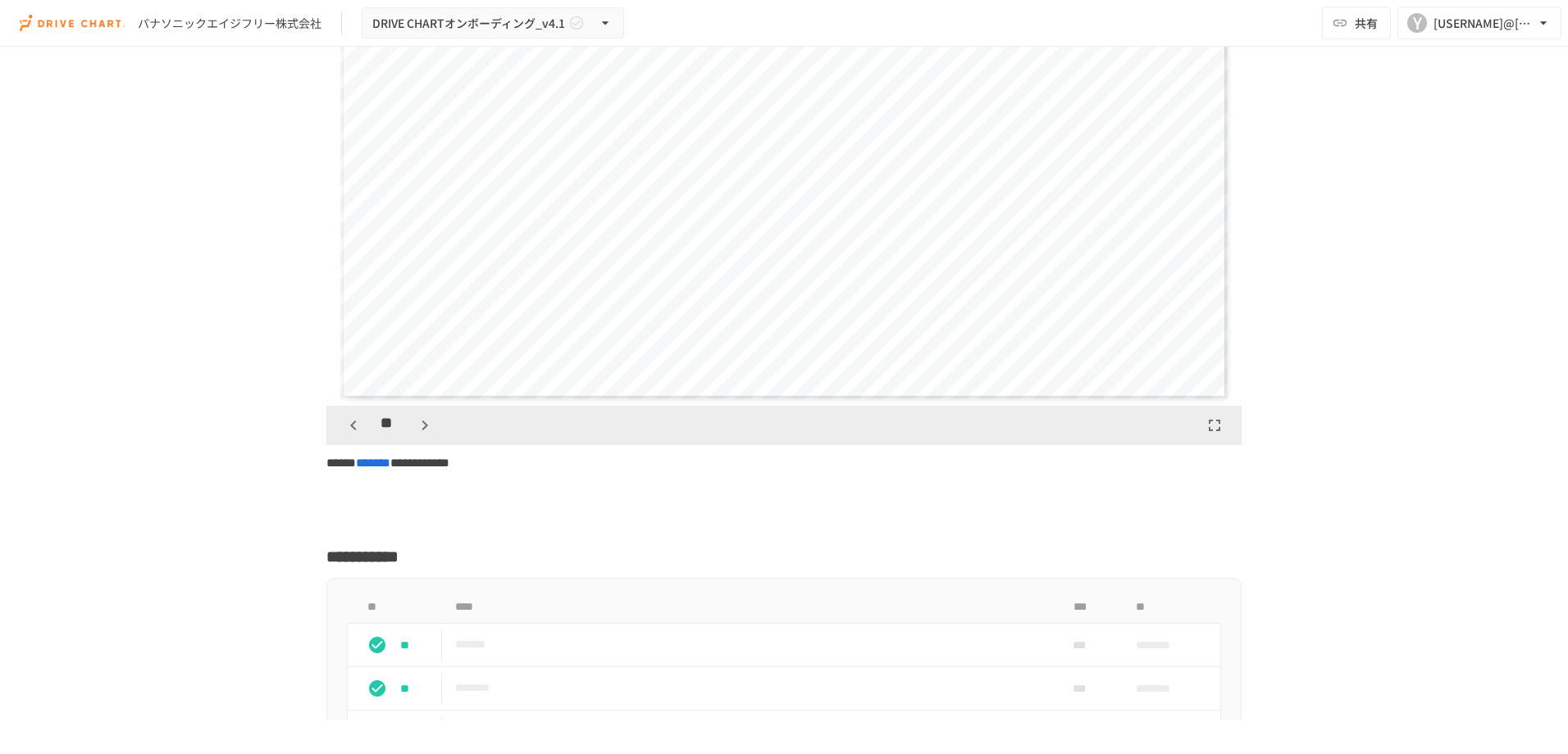 click 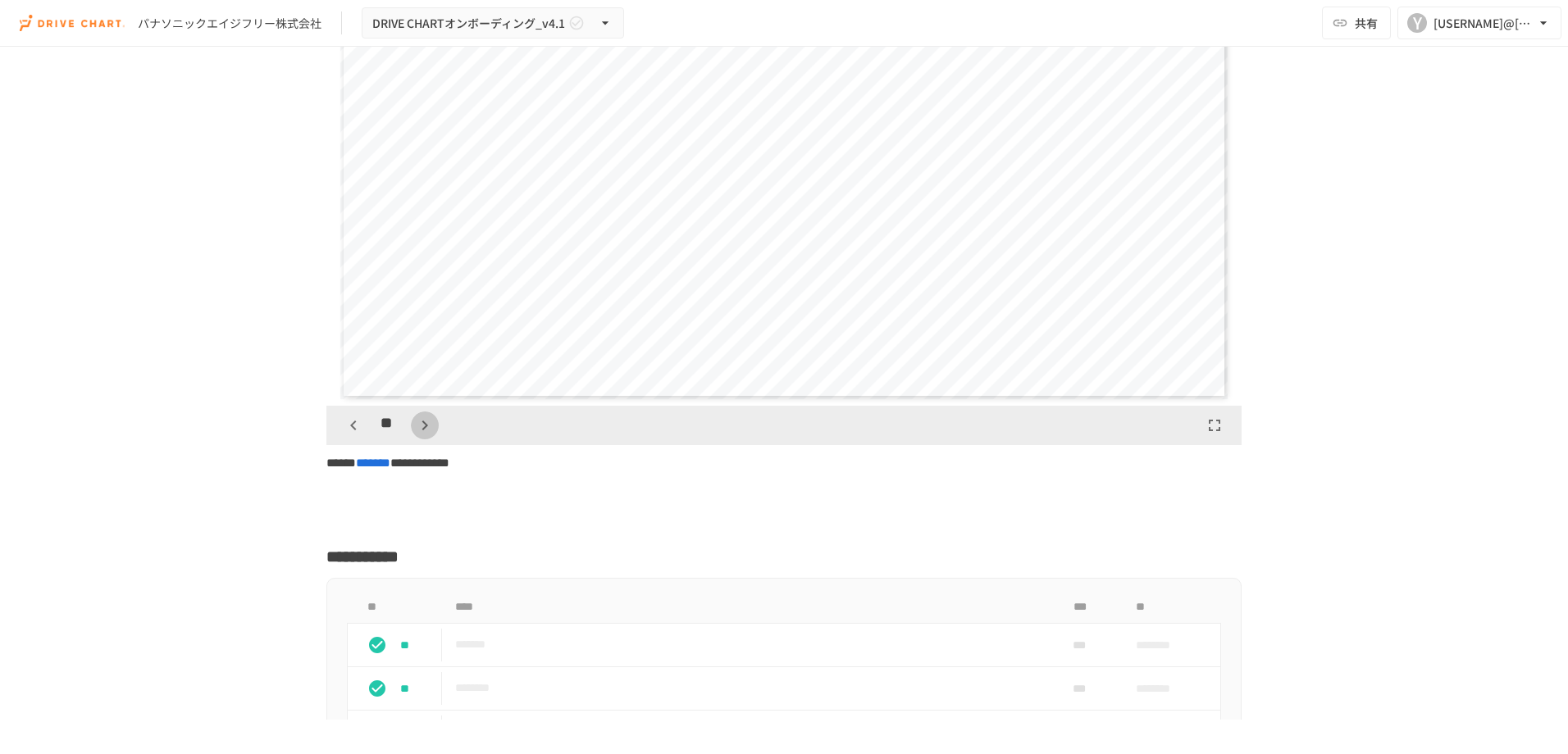 click 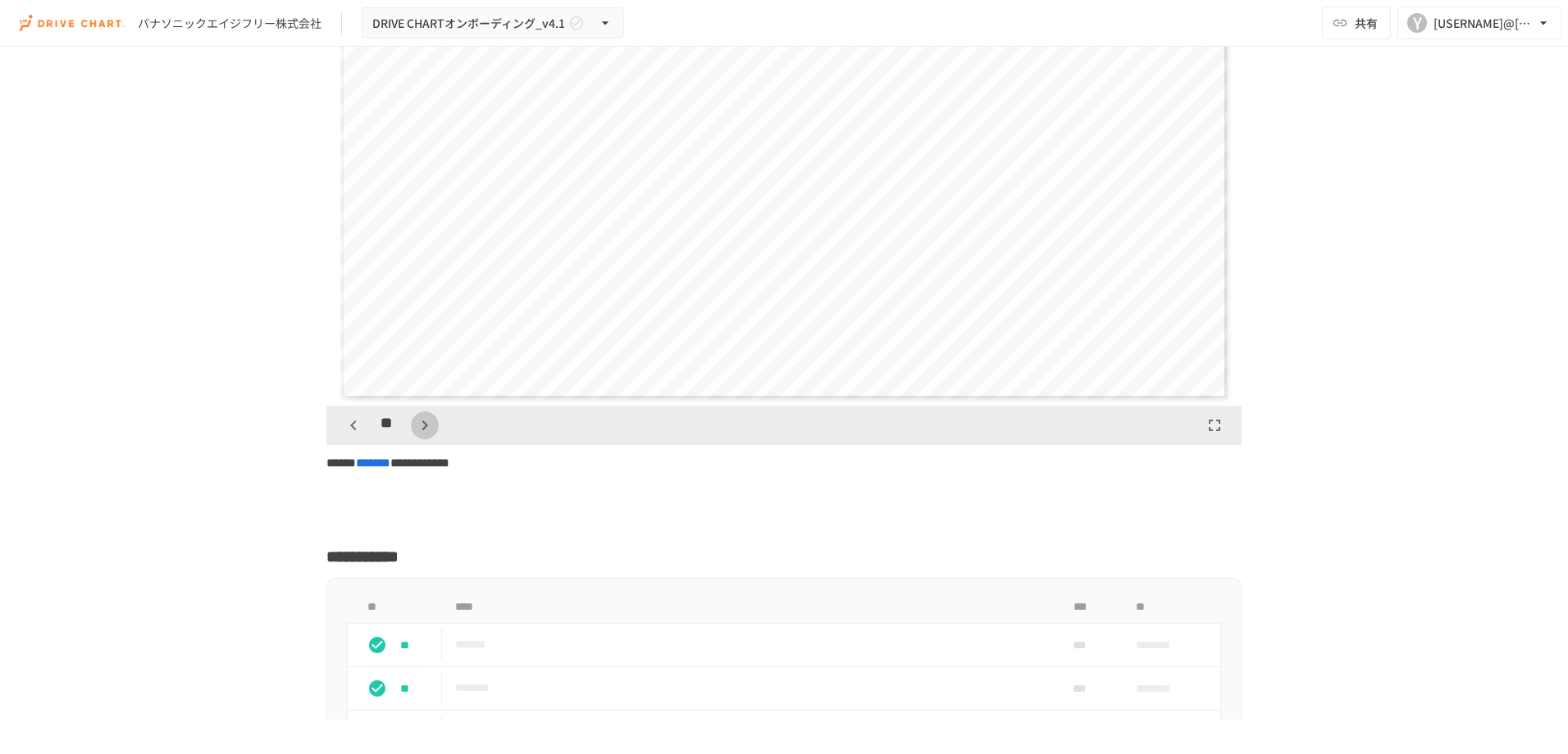 scroll, scrollTop: 6658, scrollLeft: 0, axis: vertical 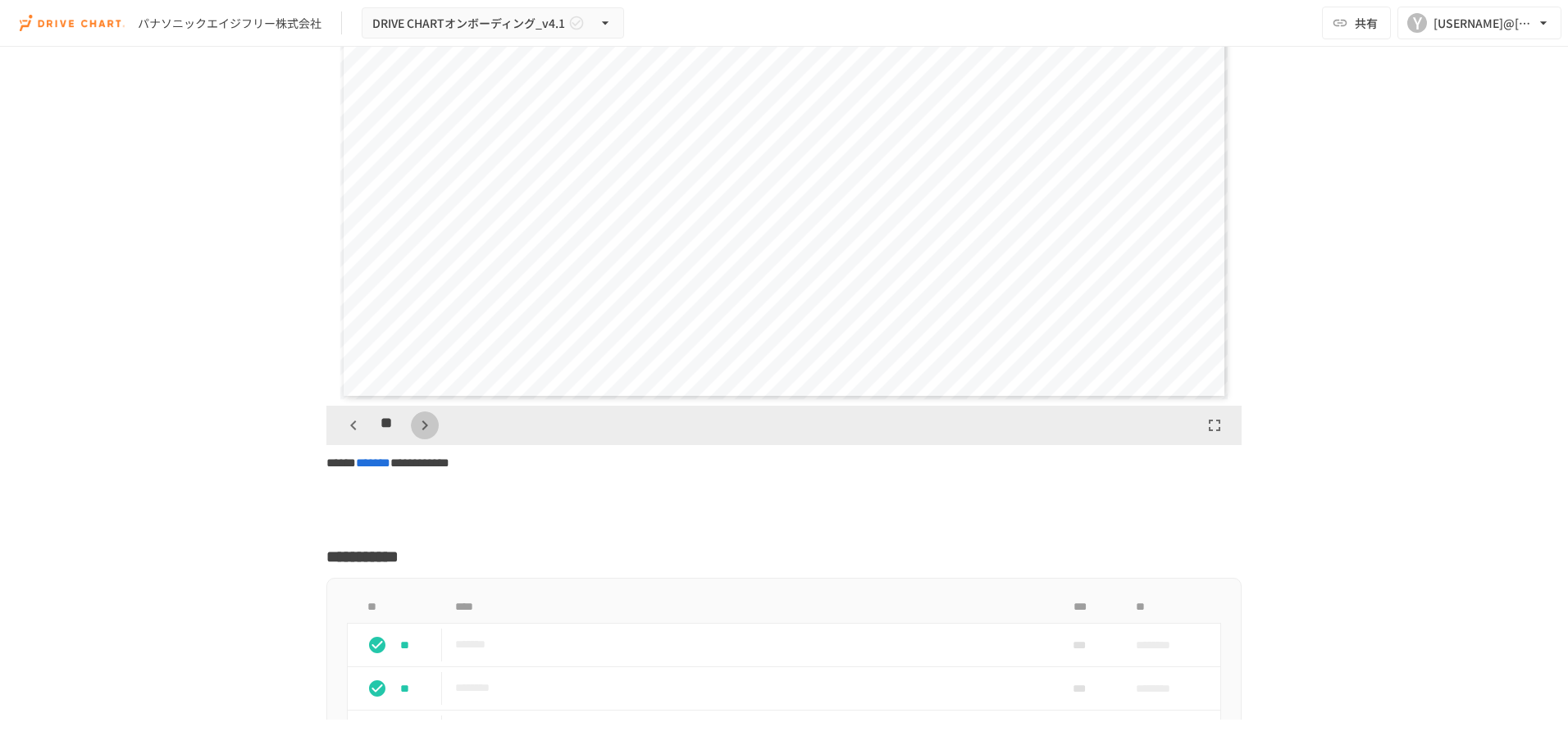 click on "**" at bounding box center (389, 425) 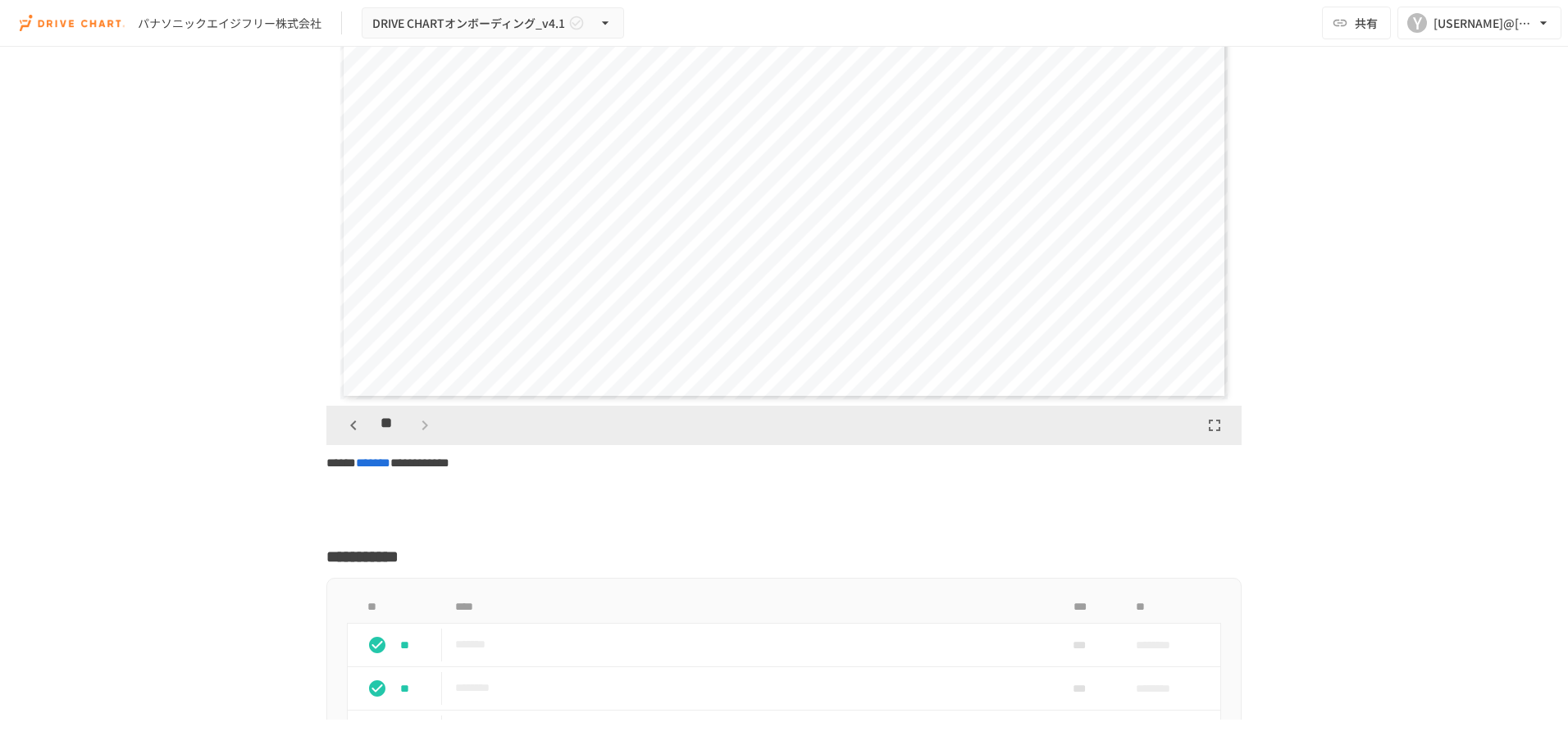 click on "**" at bounding box center (389, 425) 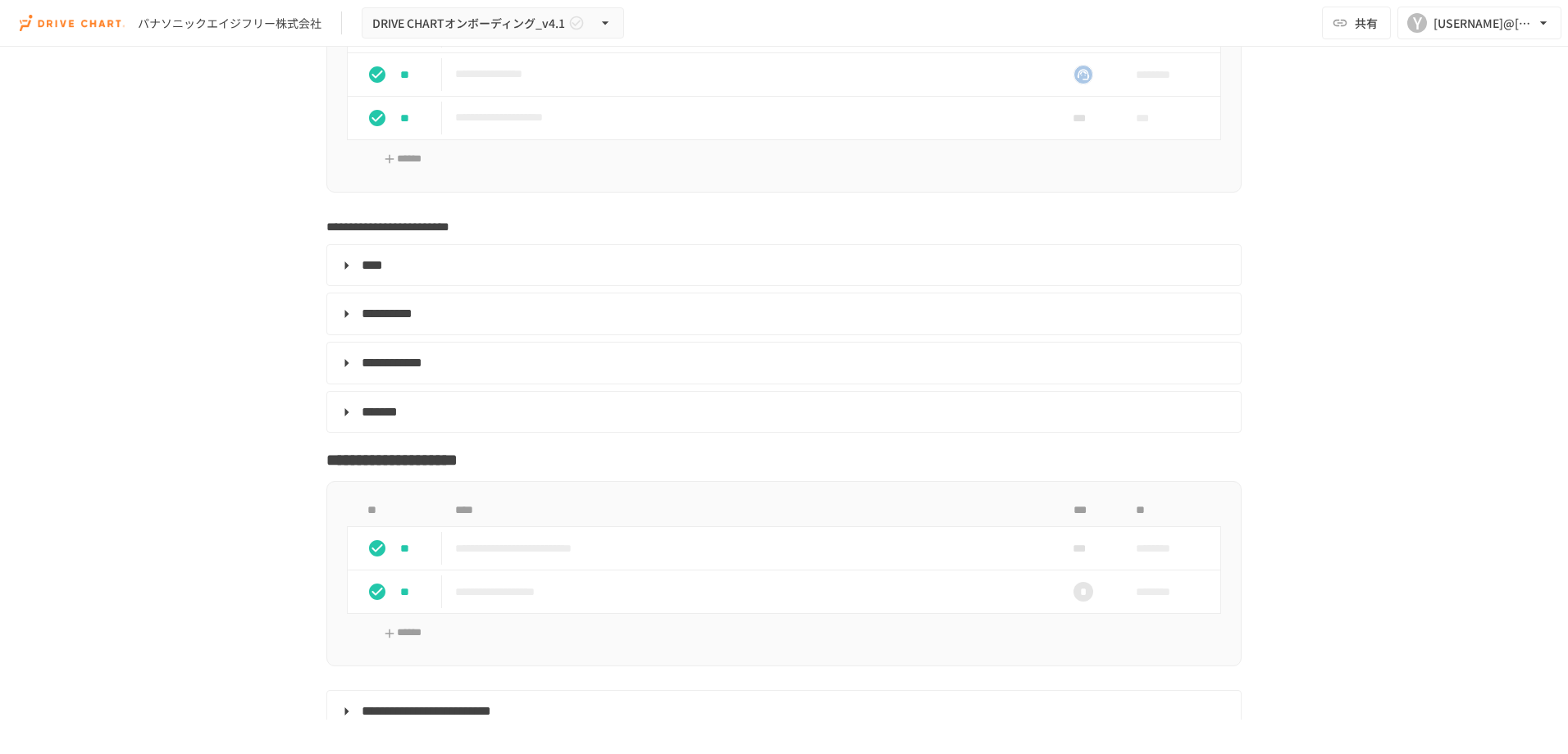 scroll, scrollTop: 5135, scrollLeft: 0, axis: vertical 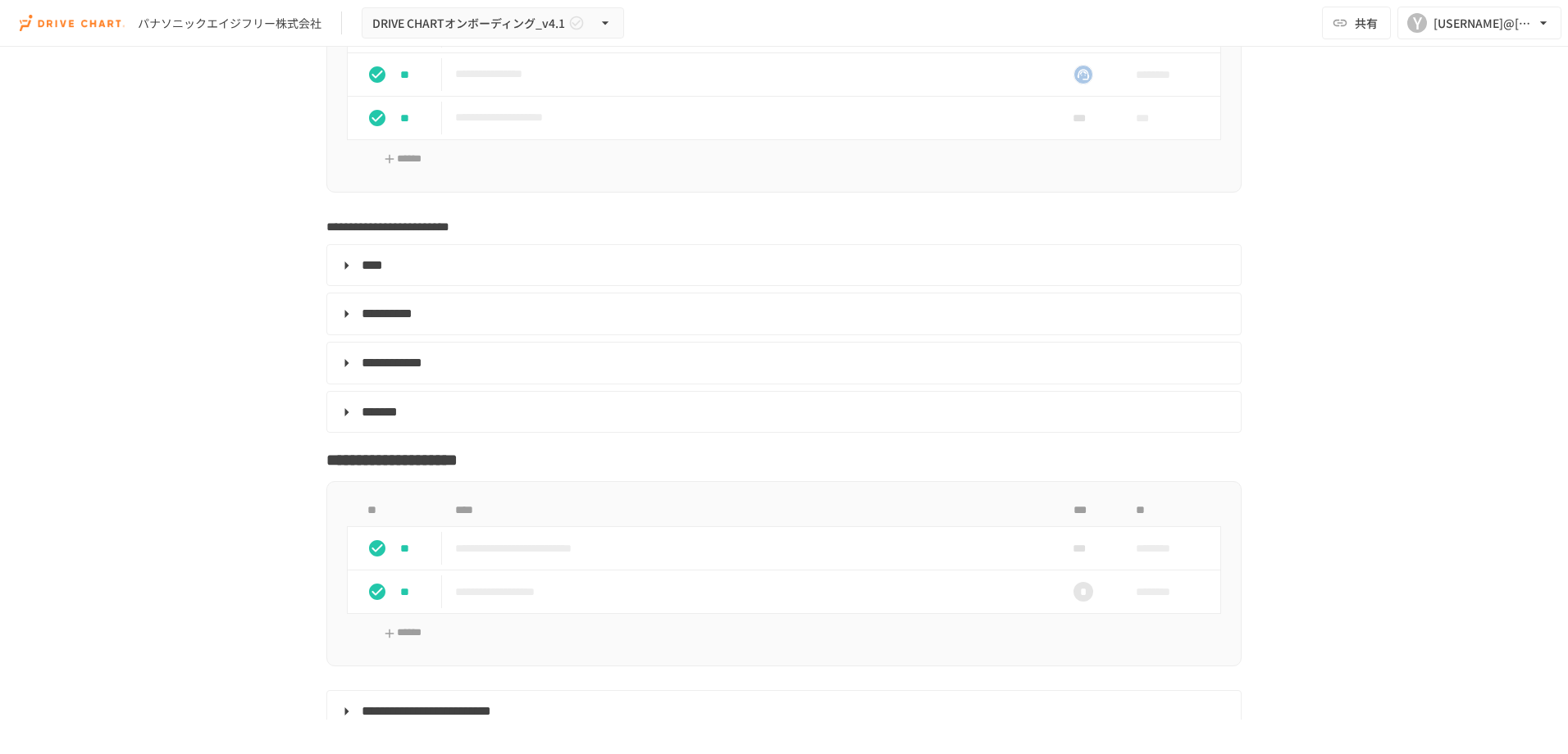 click on "****" at bounding box center (372, 265) 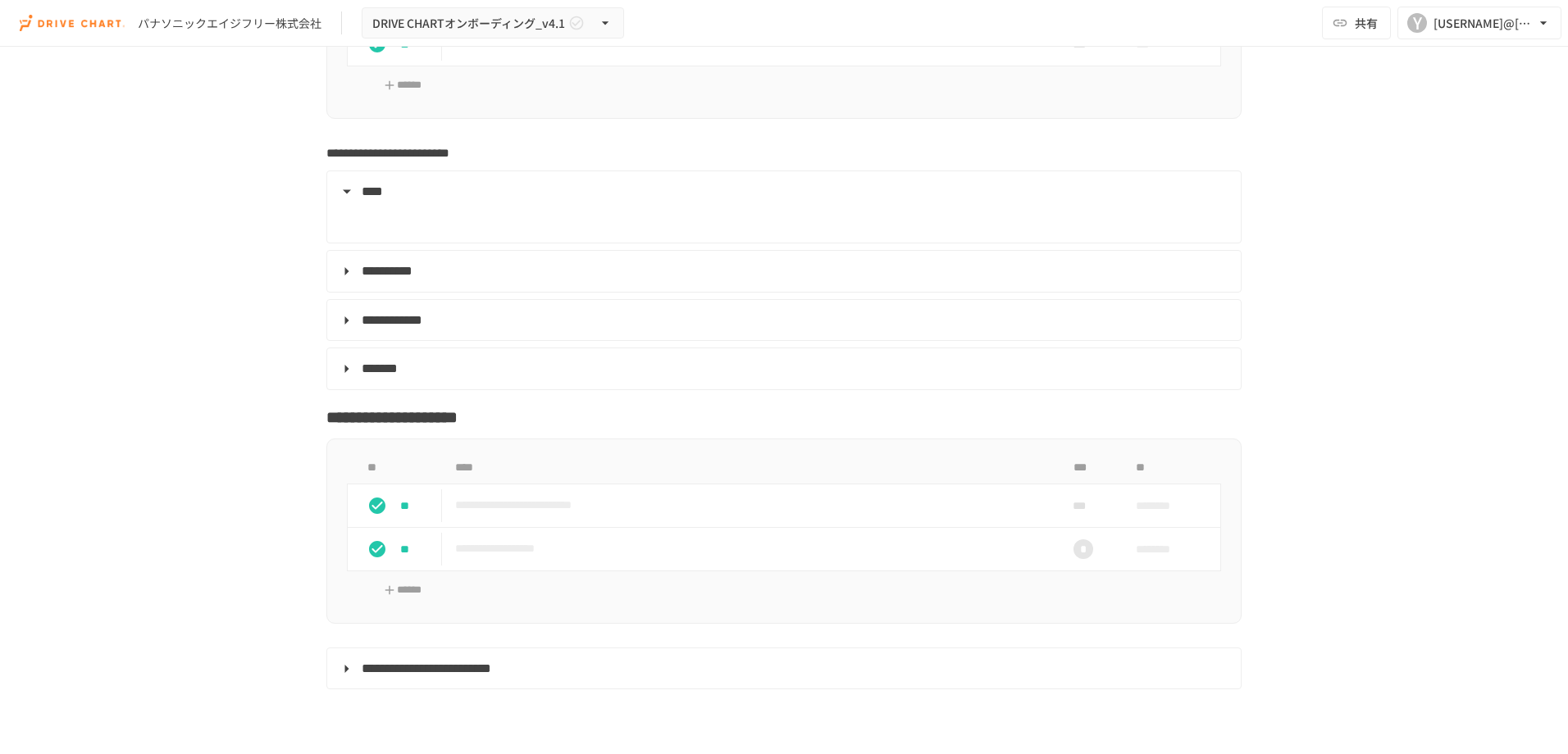scroll, scrollTop: 5209, scrollLeft: 0, axis: vertical 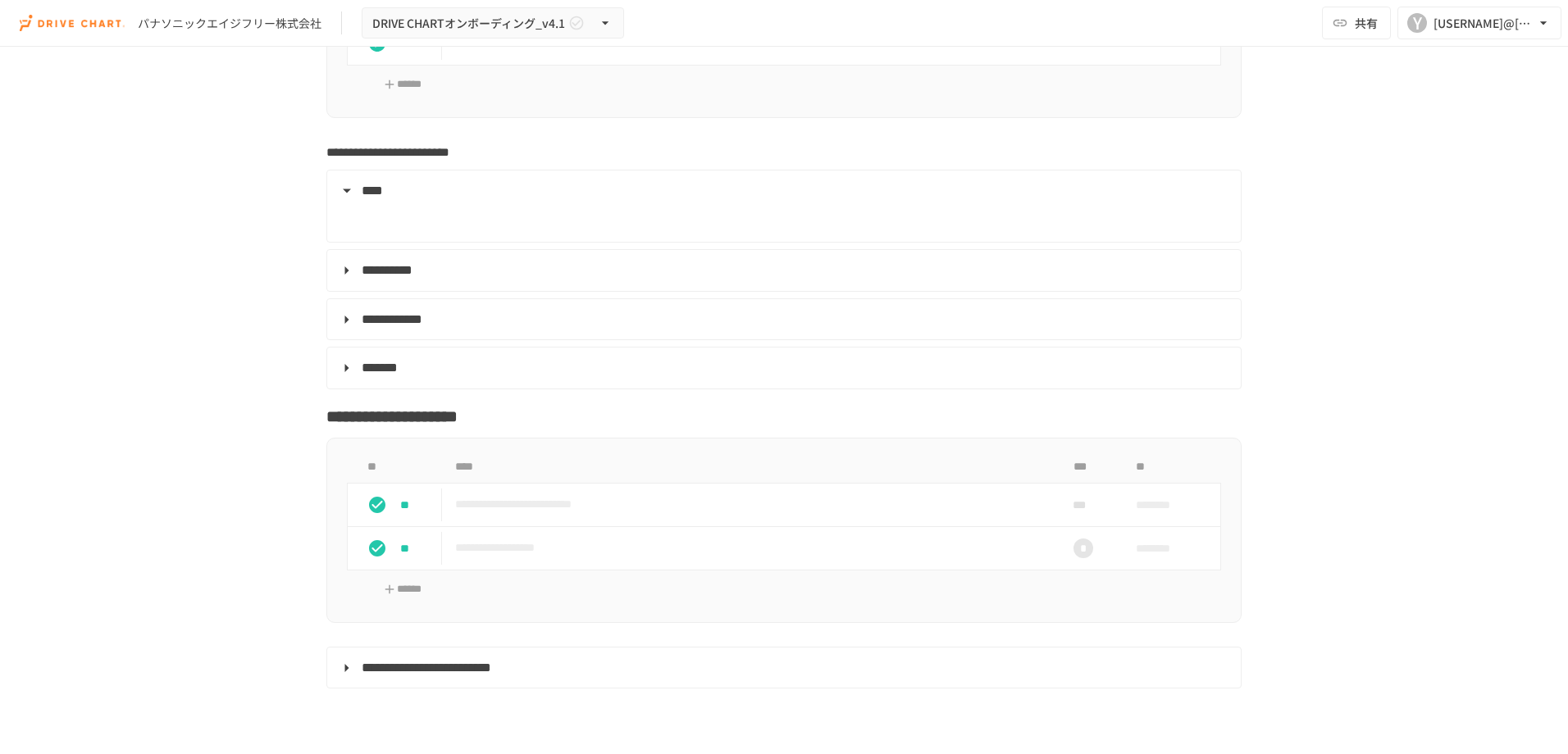 click on "**********" at bounding box center [387, 270] 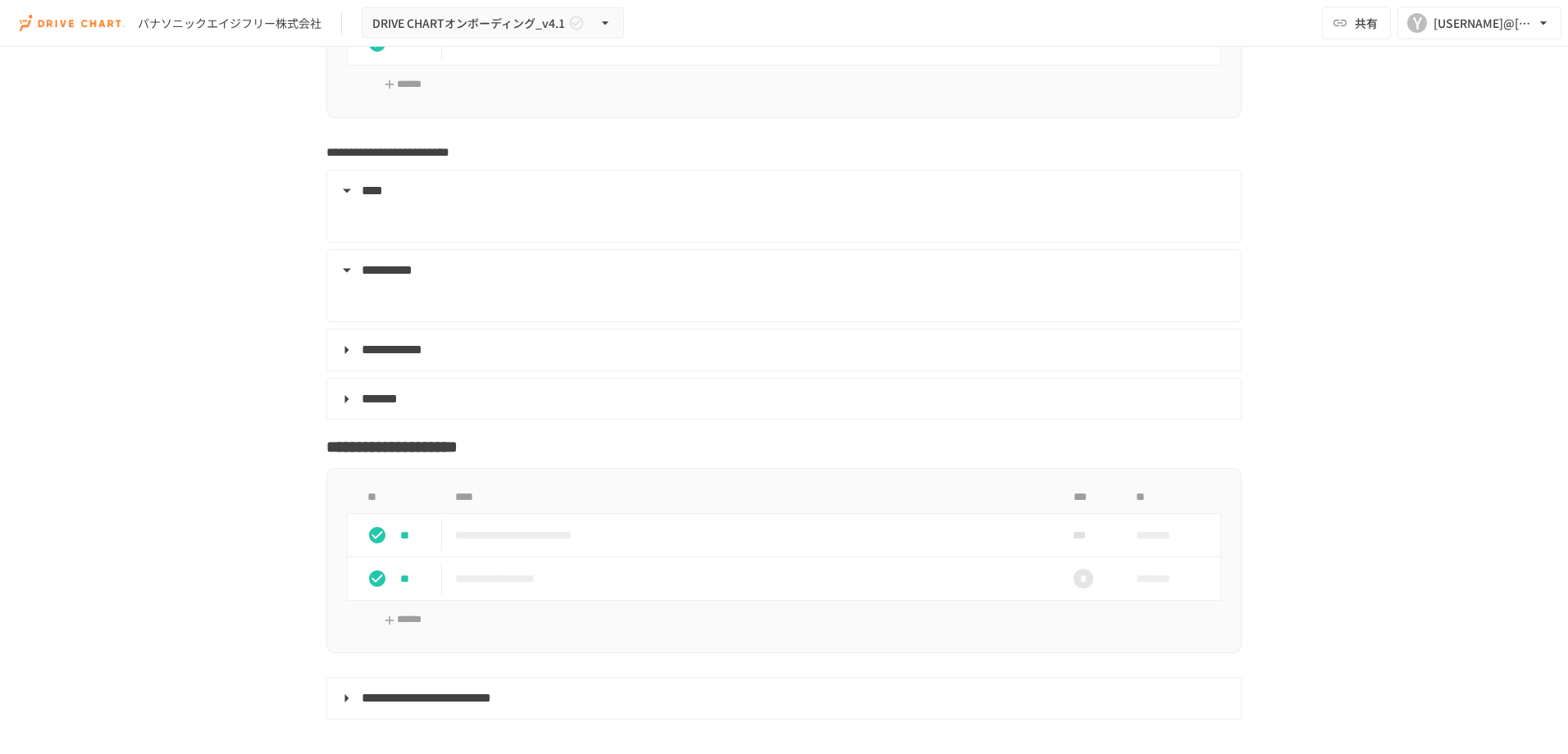 click on "**********" at bounding box center [392, 349] 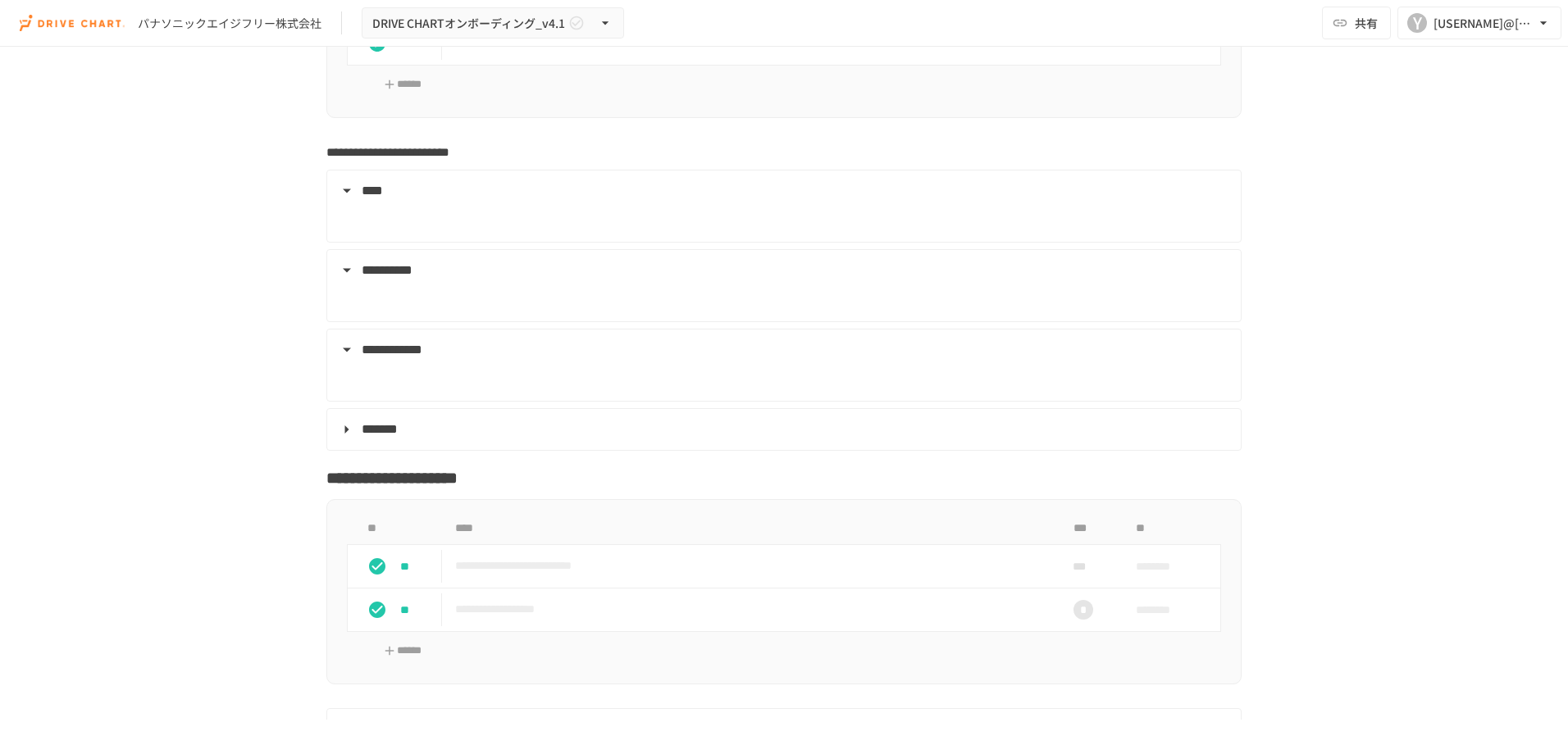 click on "*******" at bounding box center [380, 429] 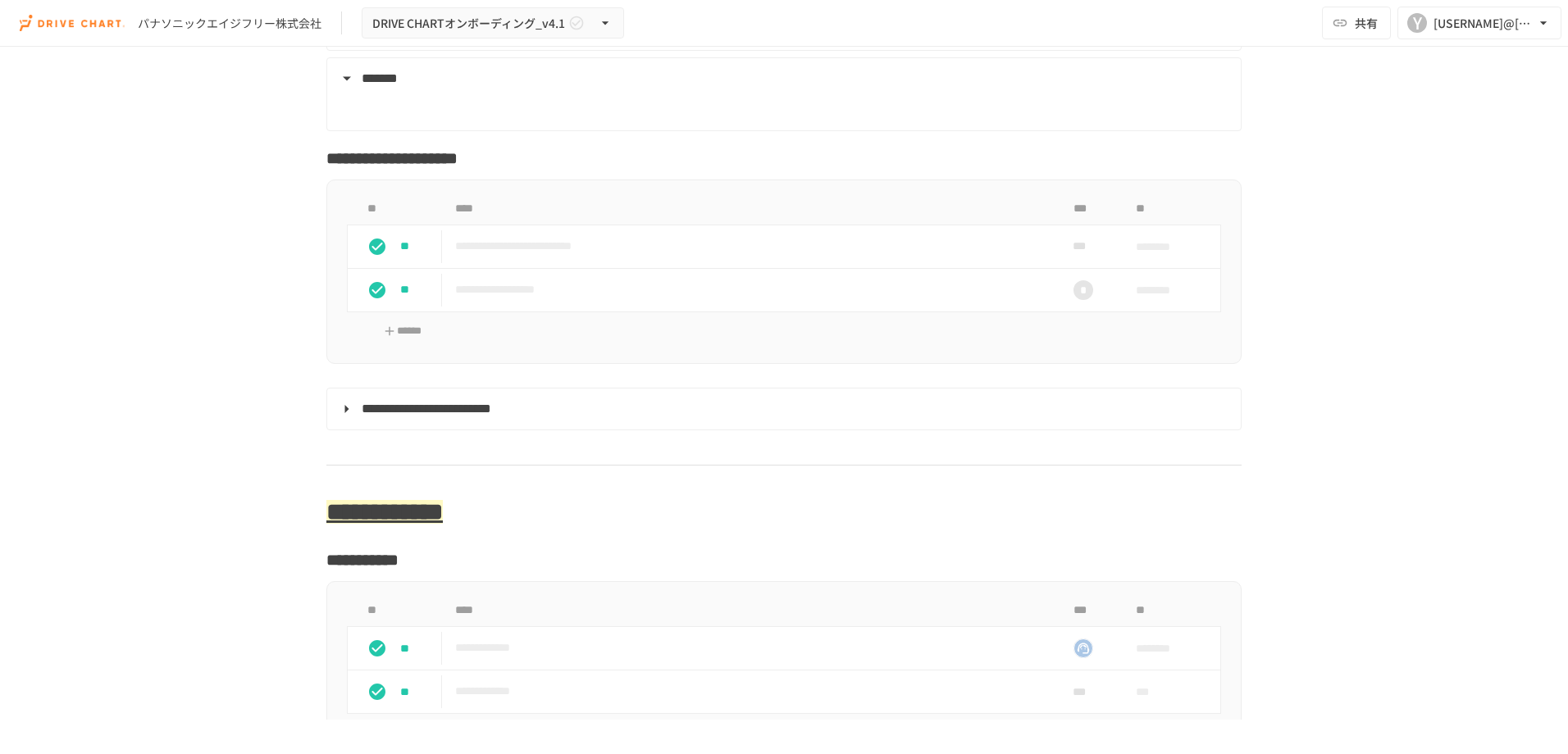 scroll, scrollTop: 5561, scrollLeft: 0, axis: vertical 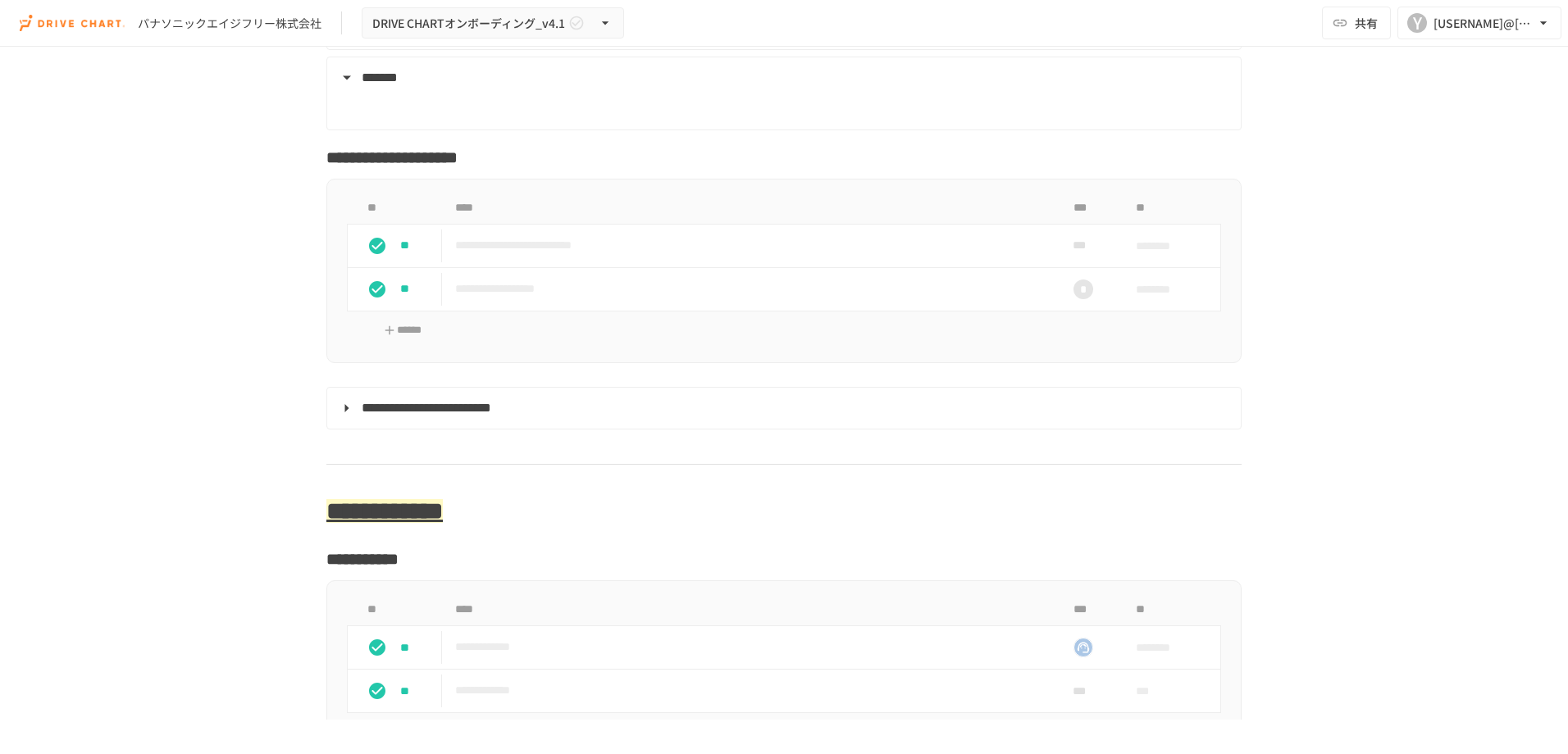 click on "**********" at bounding box center (426, 407) 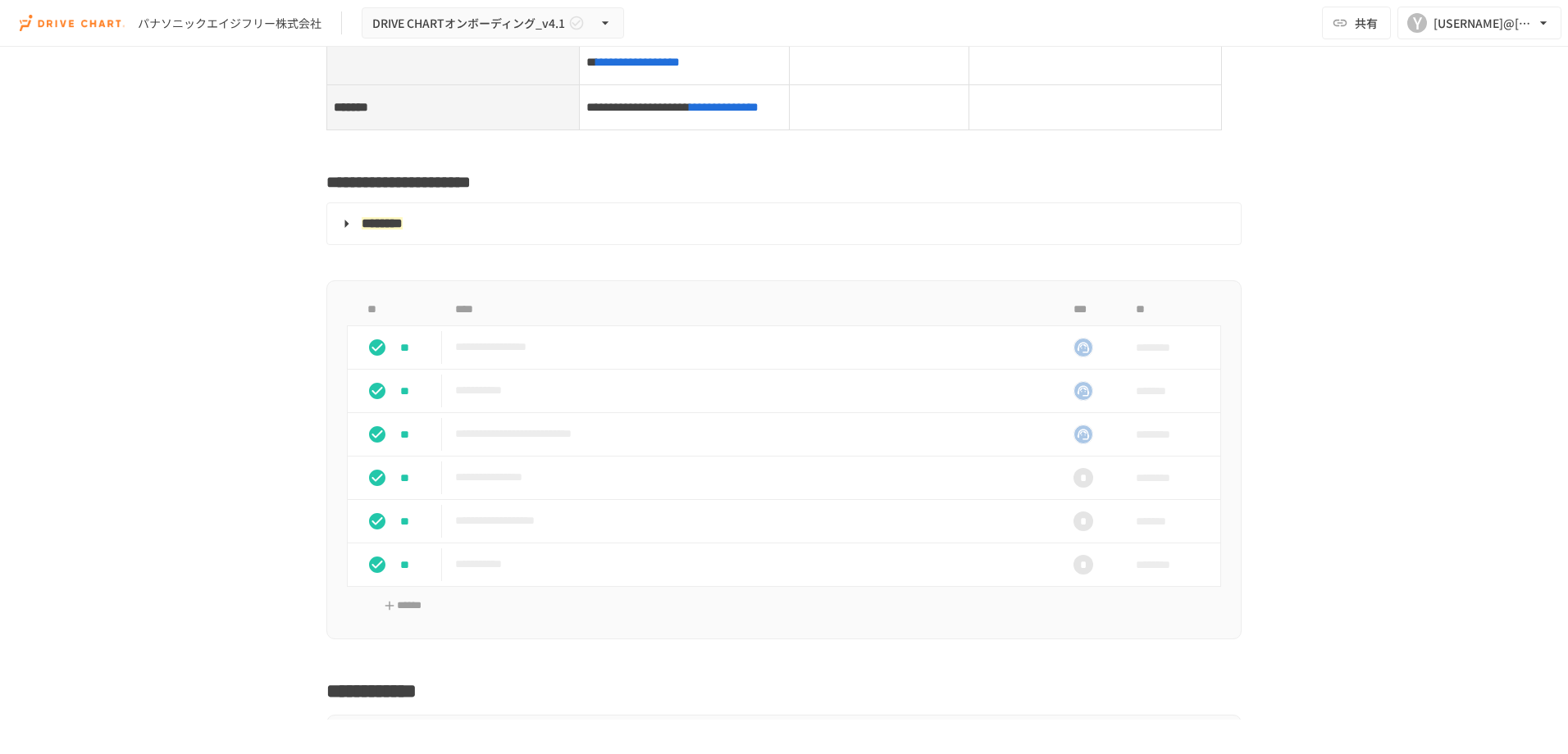 scroll, scrollTop: 6957, scrollLeft: 0, axis: vertical 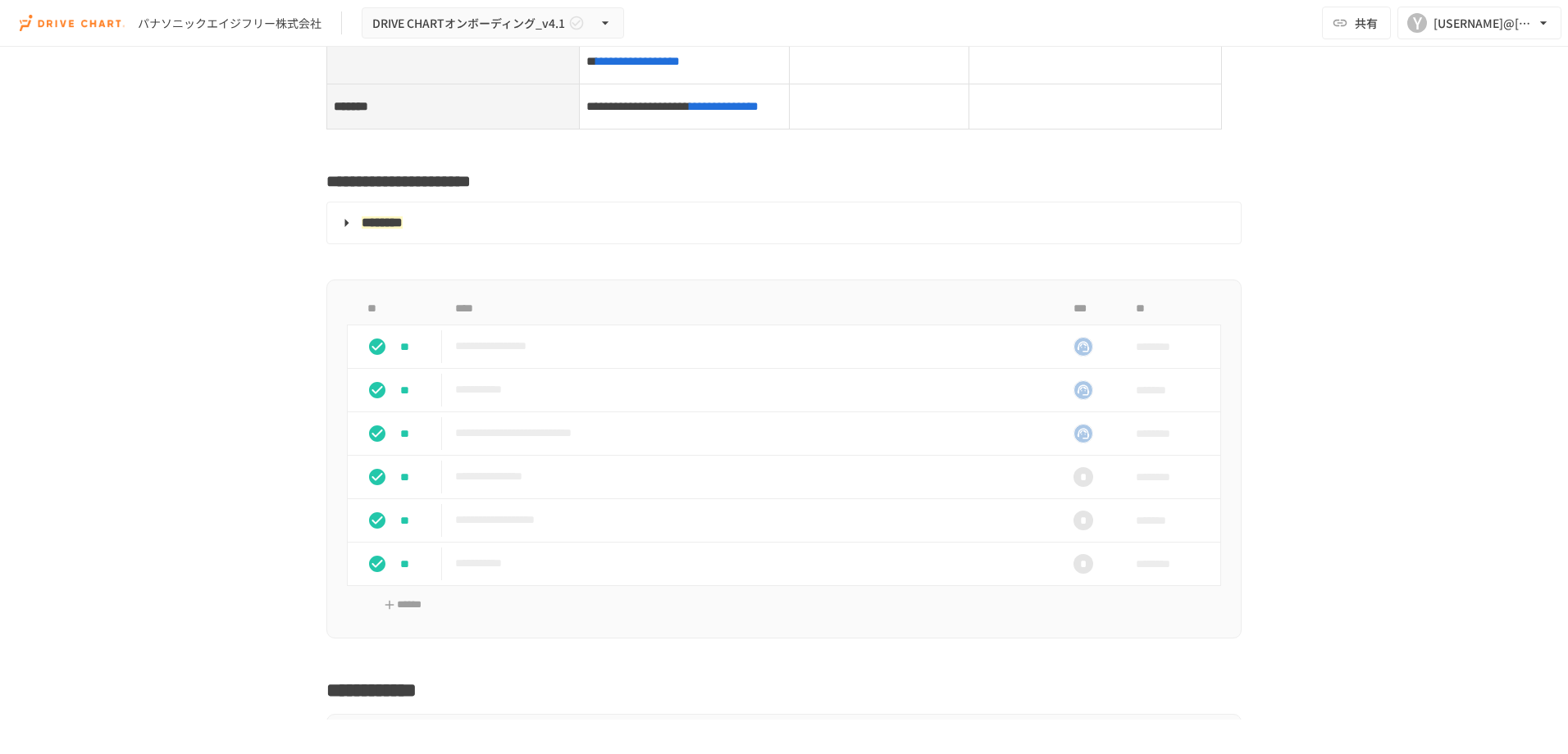 click on "********" at bounding box center [382, 222] 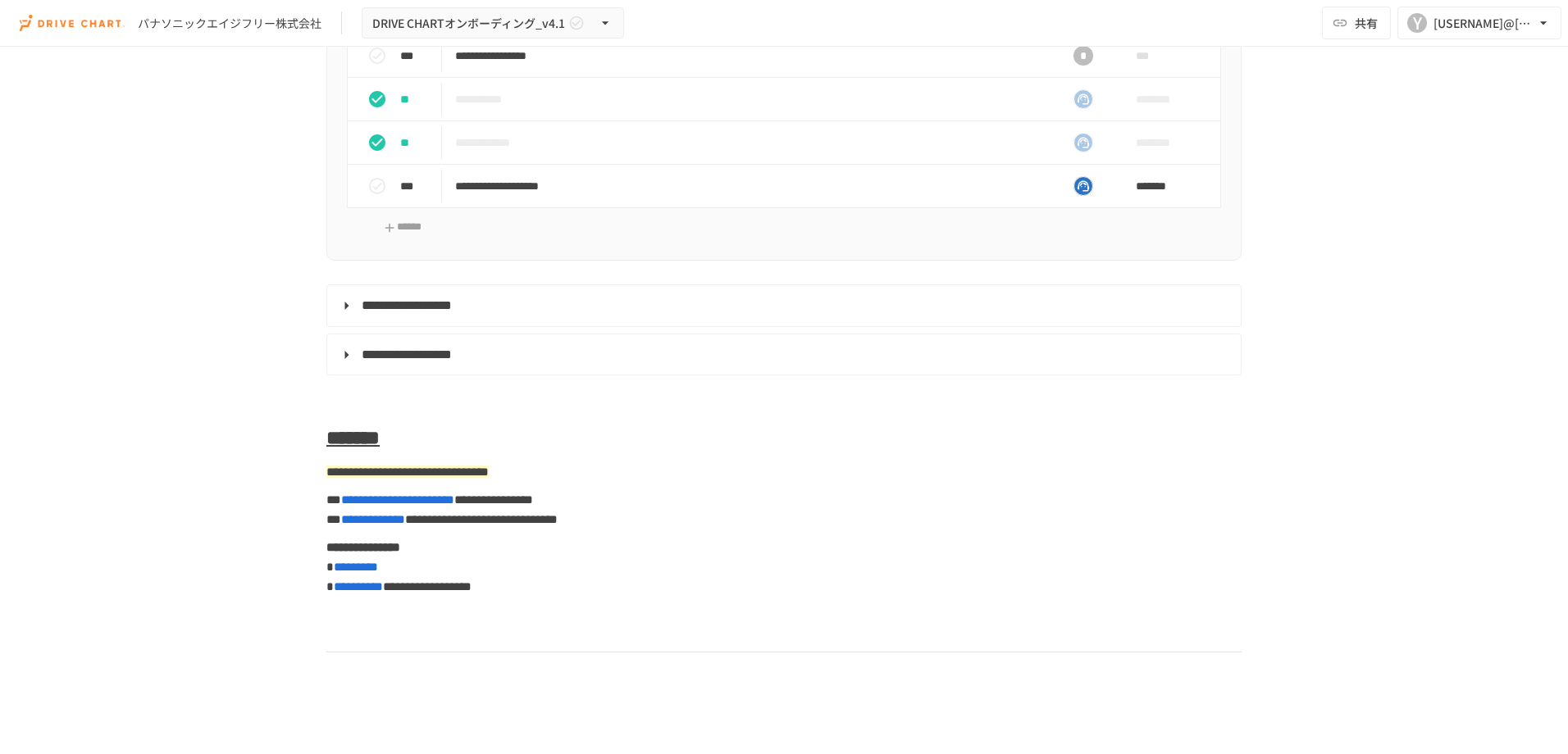 scroll, scrollTop: 7943, scrollLeft: 0, axis: vertical 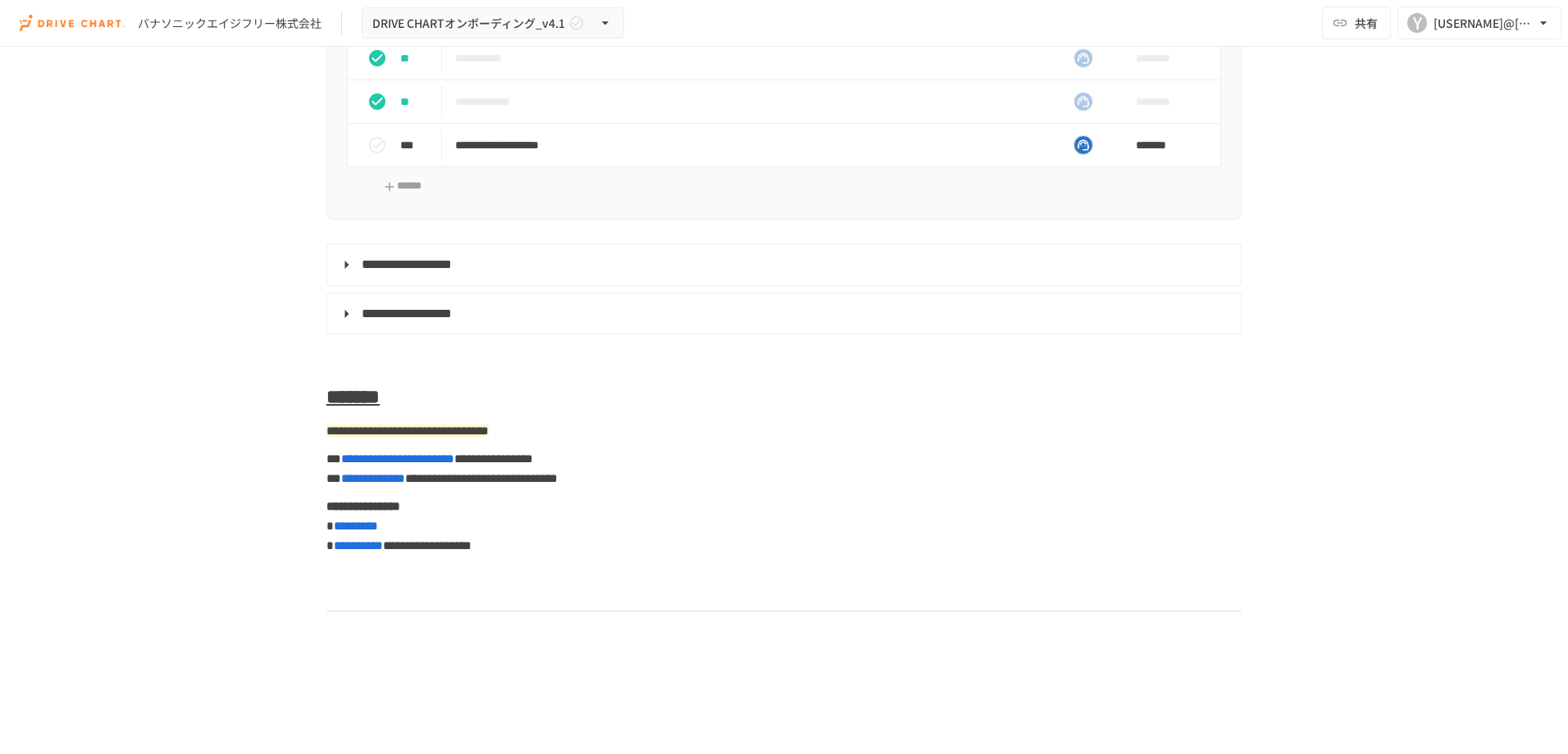 click on "**********" at bounding box center [407, 264] 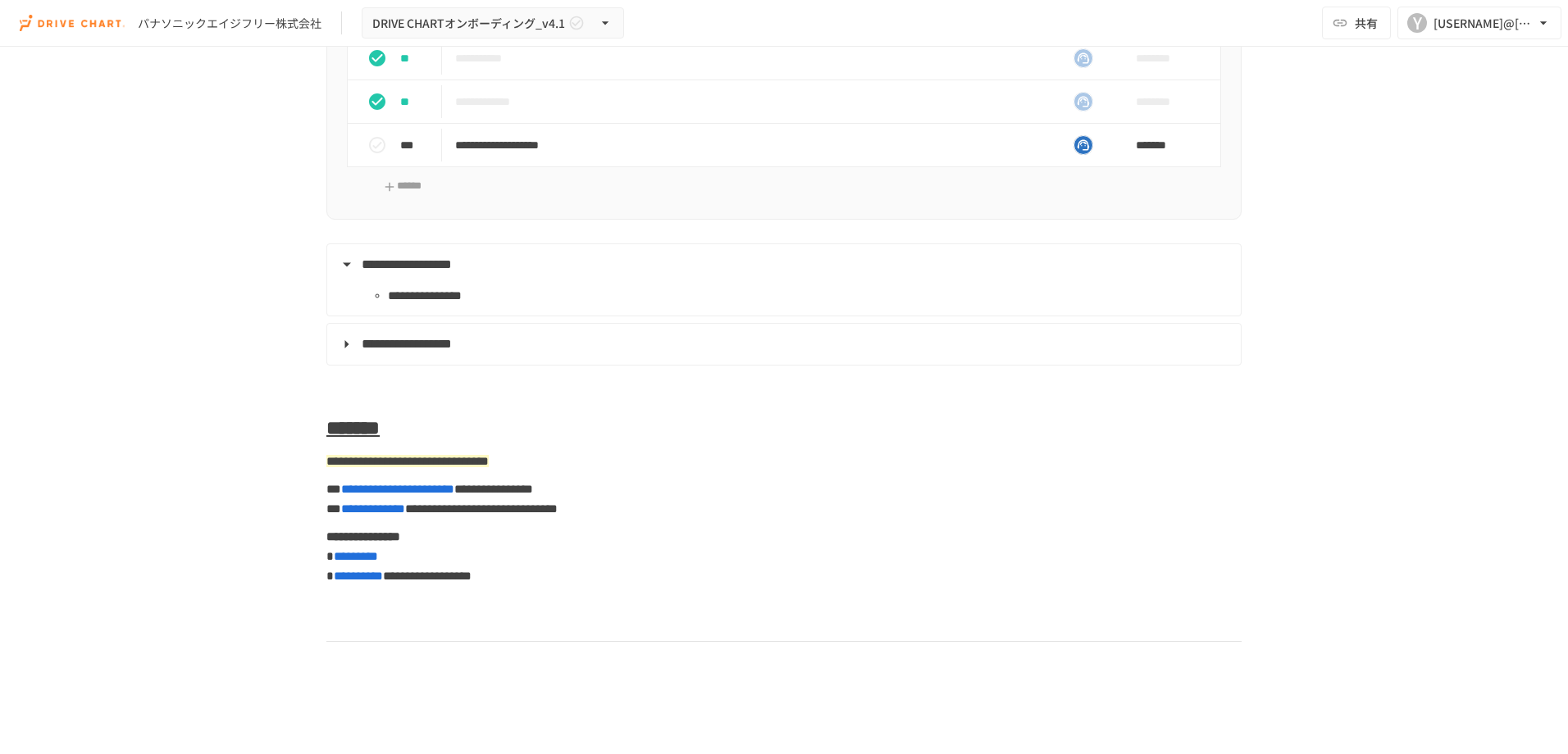 click on "**********" at bounding box center (407, 343) 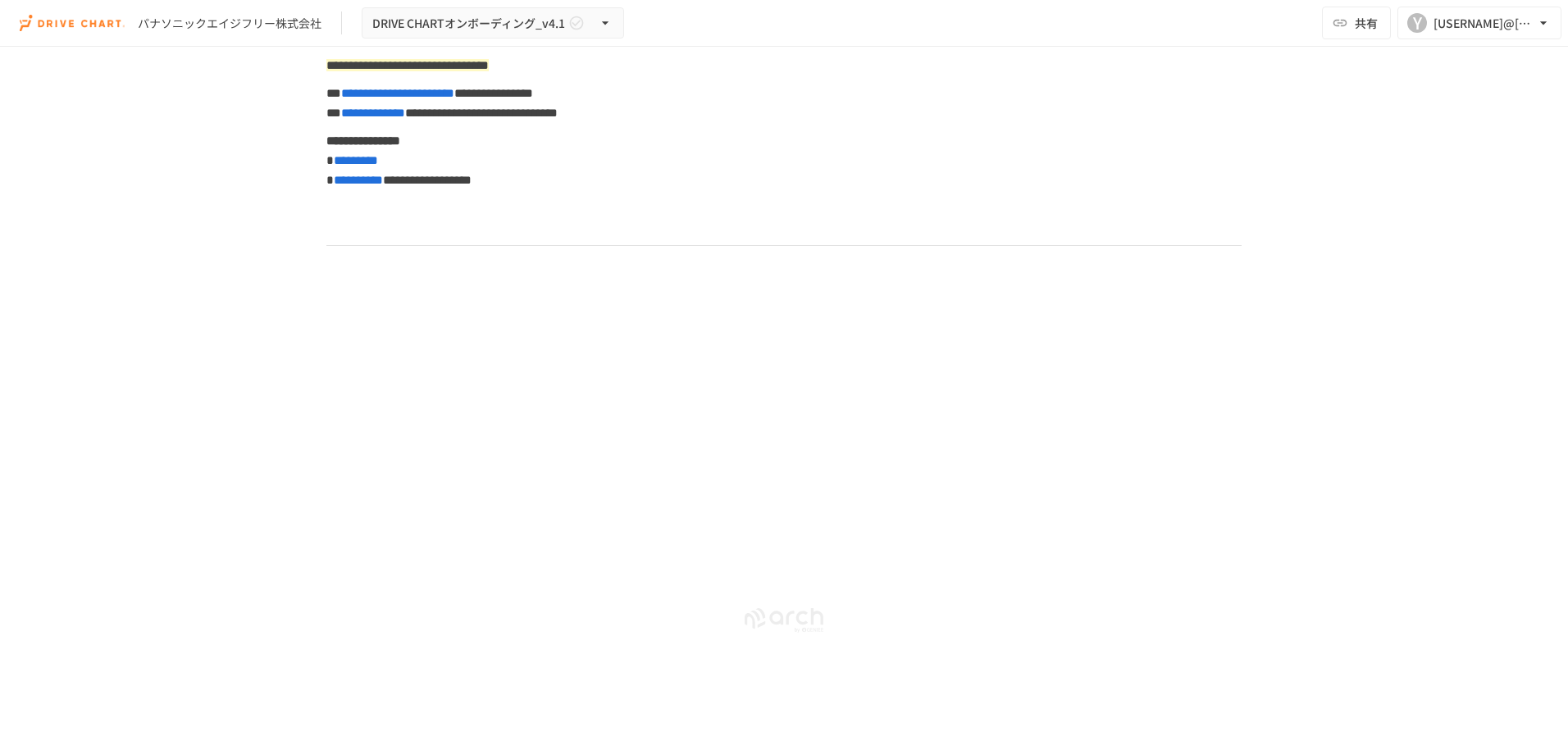scroll, scrollTop: 8587, scrollLeft: 0, axis: vertical 